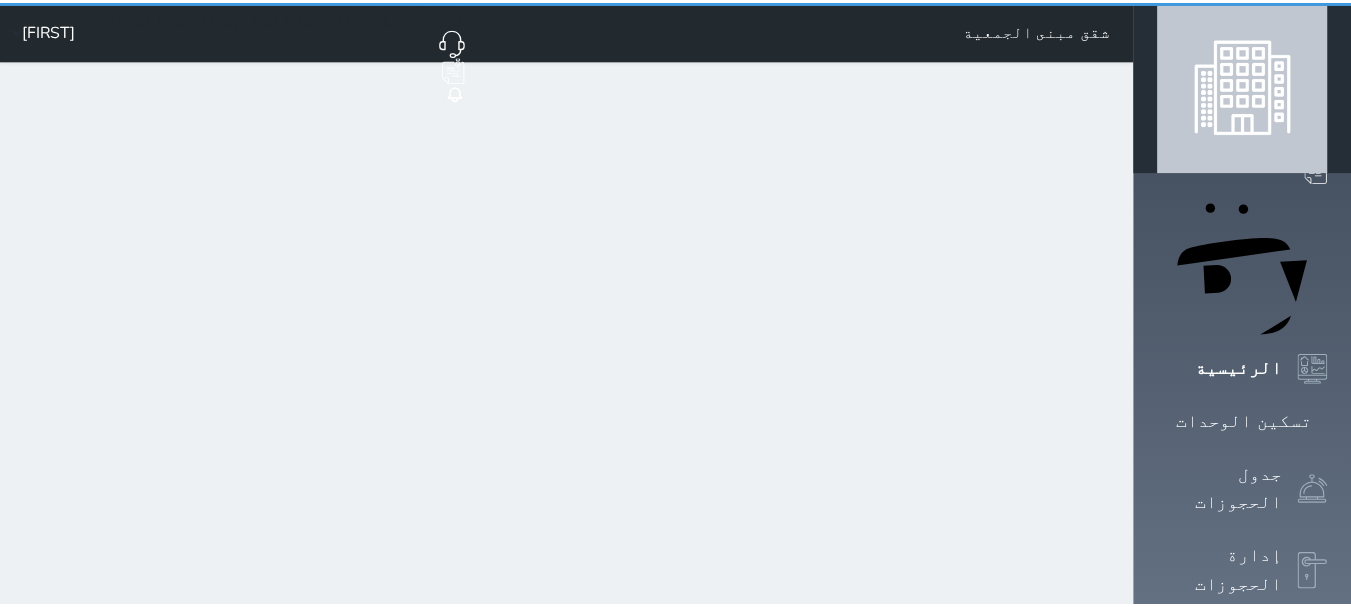scroll, scrollTop: 0, scrollLeft: 0, axis: both 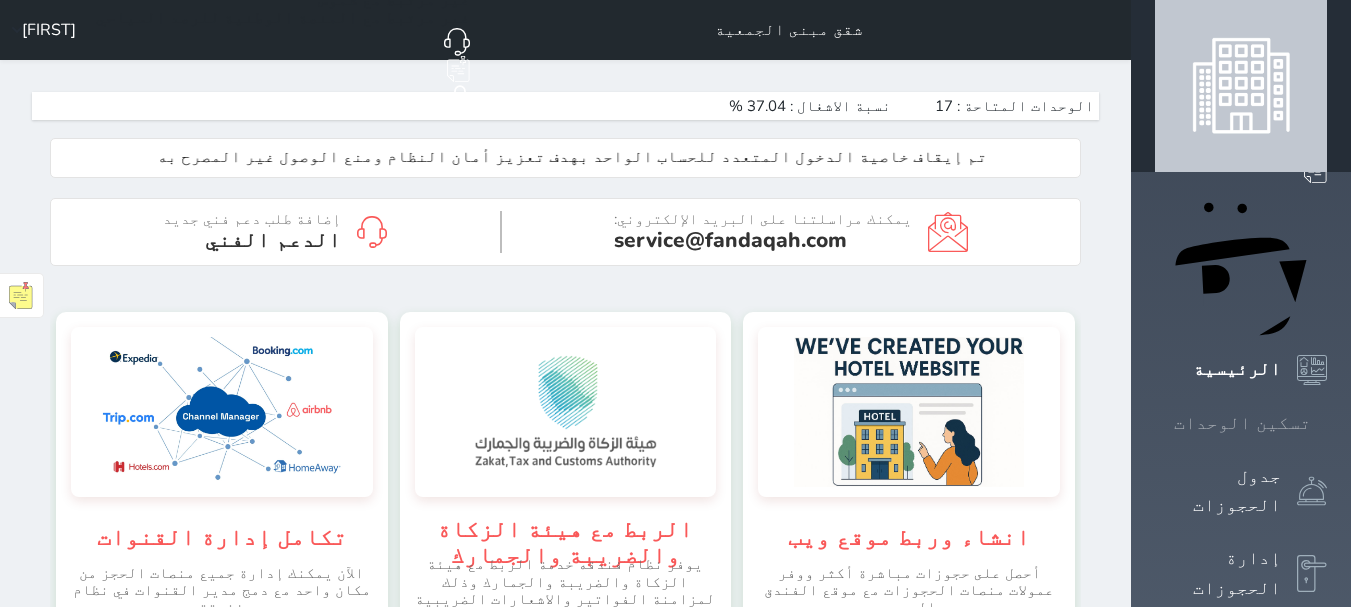 click 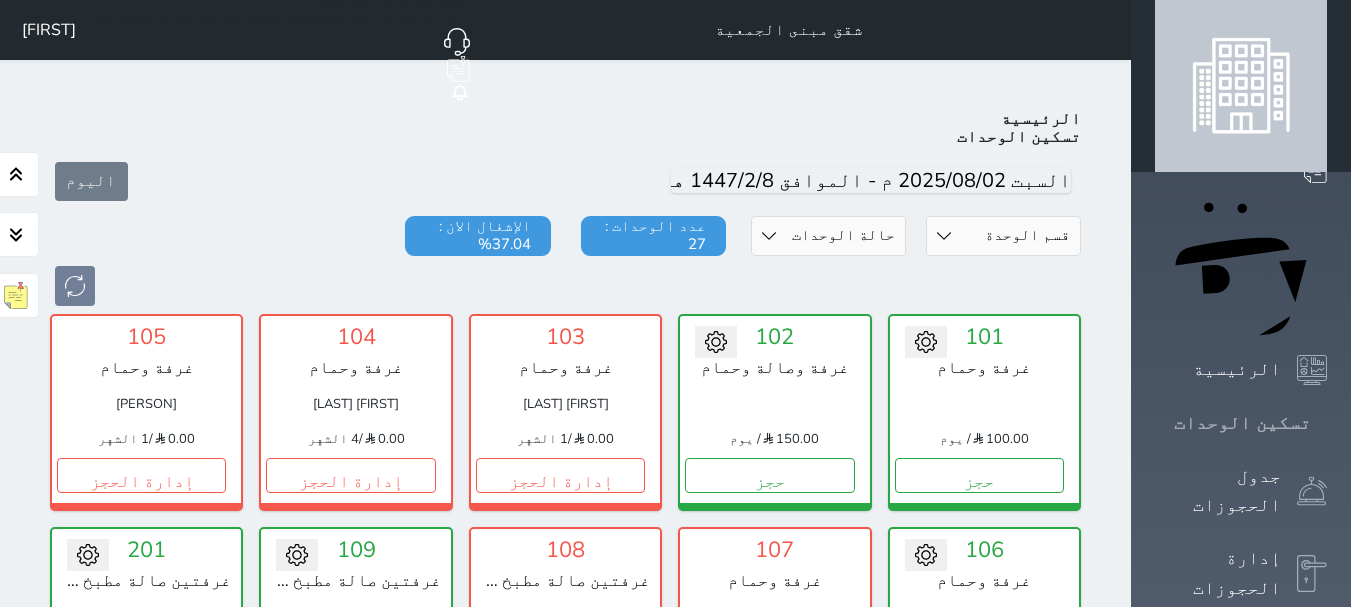 scroll, scrollTop: 78, scrollLeft: 0, axis: vertical 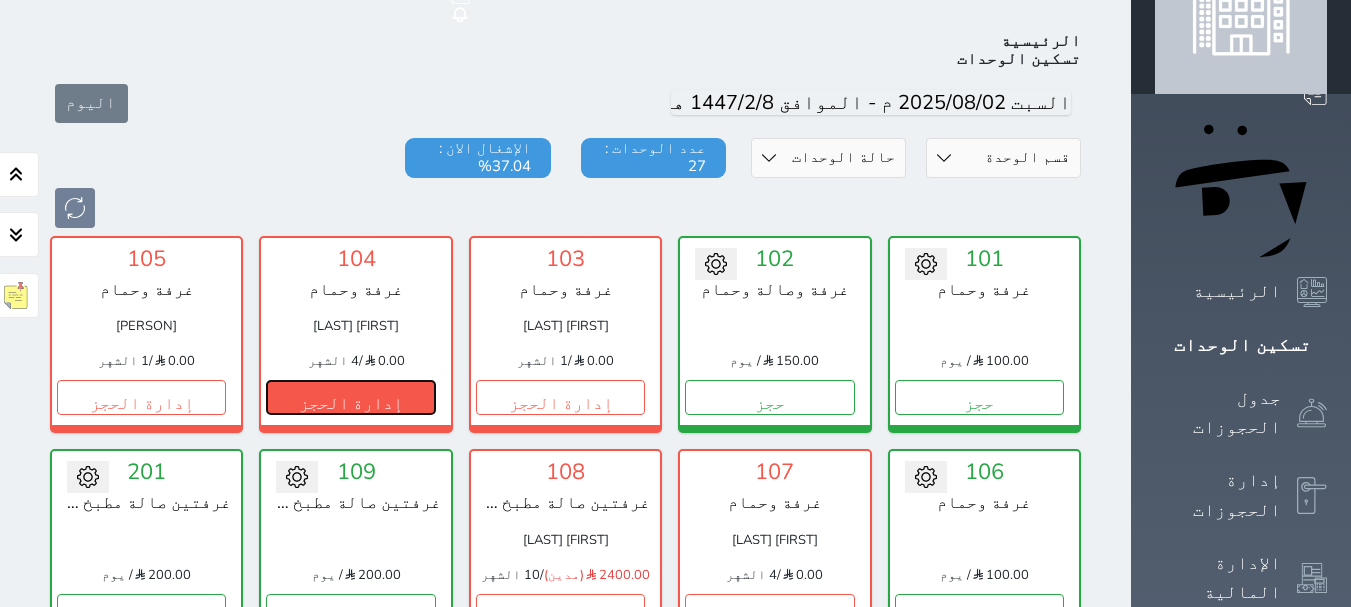 click on "إدارة الحجز" at bounding box center [350, 397] 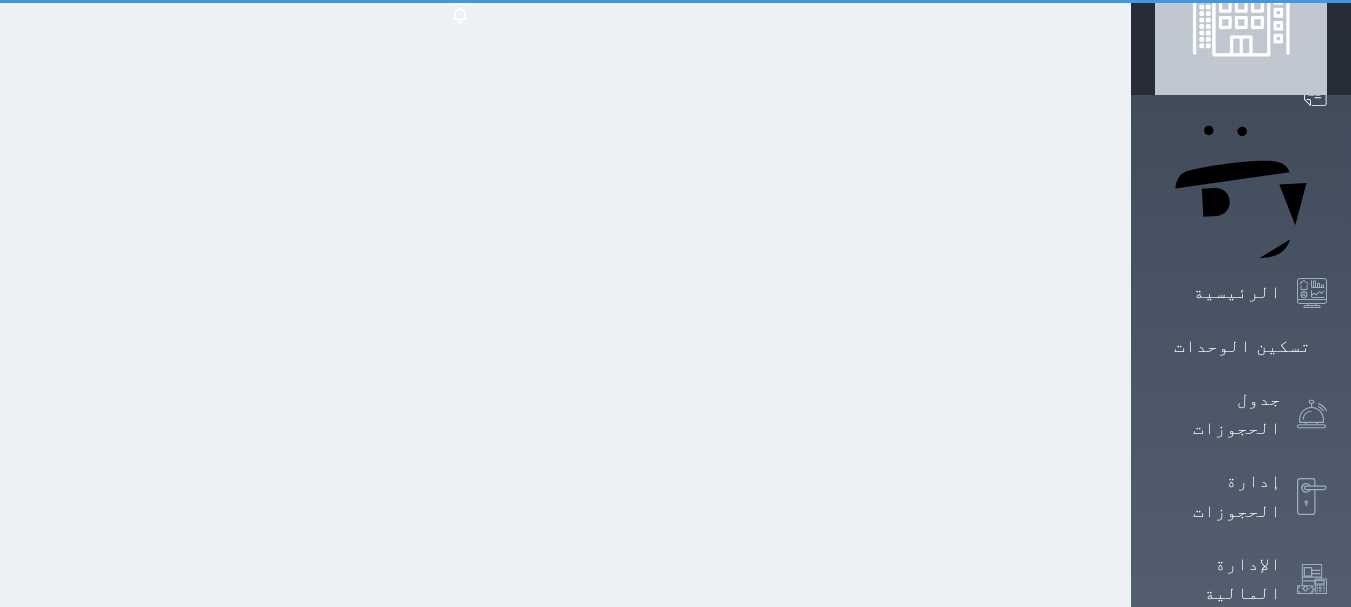 scroll, scrollTop: 0, scrollLeft: 0, axis: both 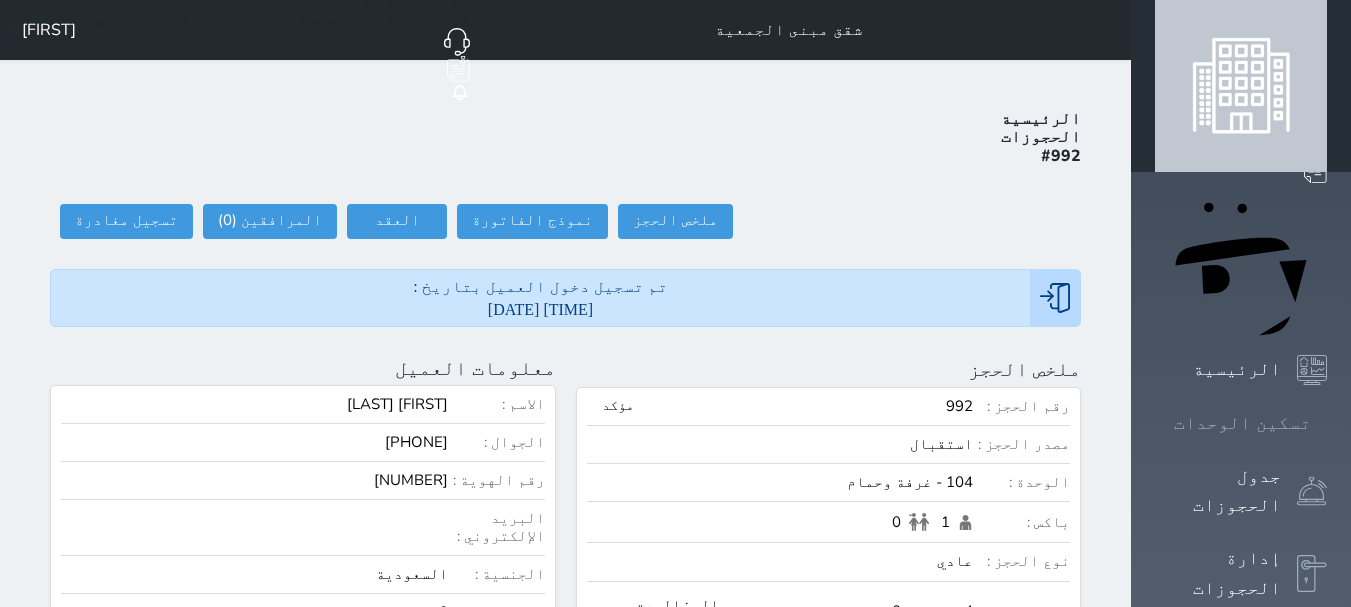click 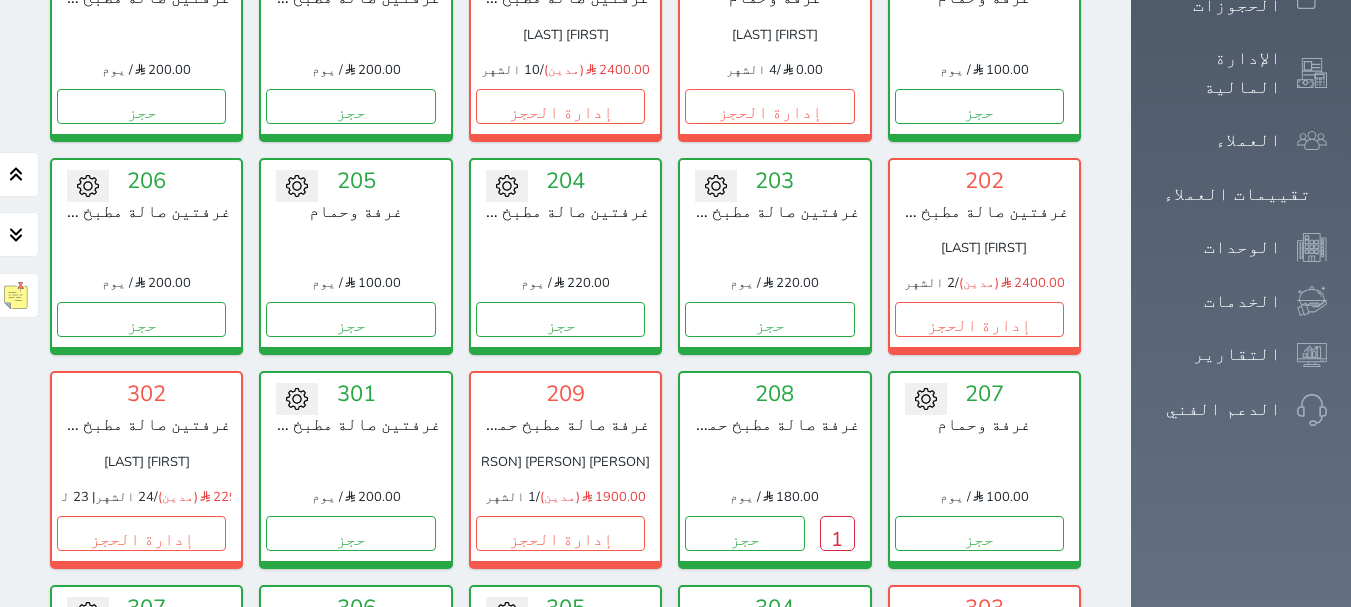 scroll, scrollTop: 578, scrollLeft: 0, axis: vertical 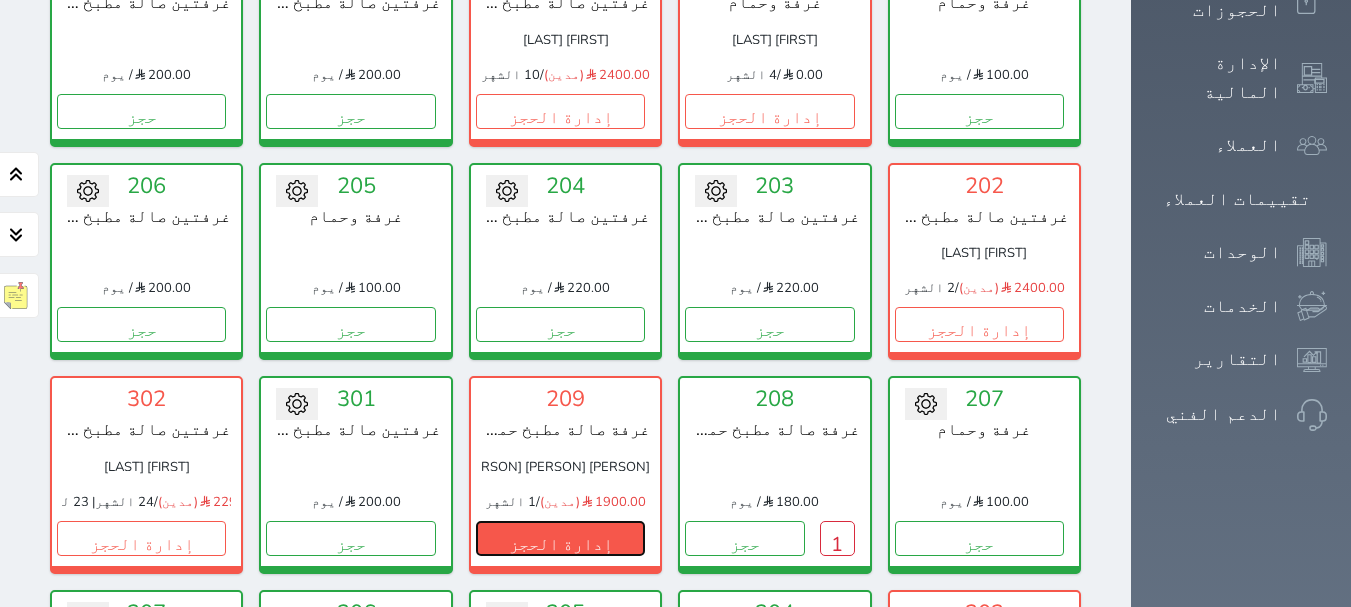 click on "إدارة الحجز" at bounding box center [560, 538] 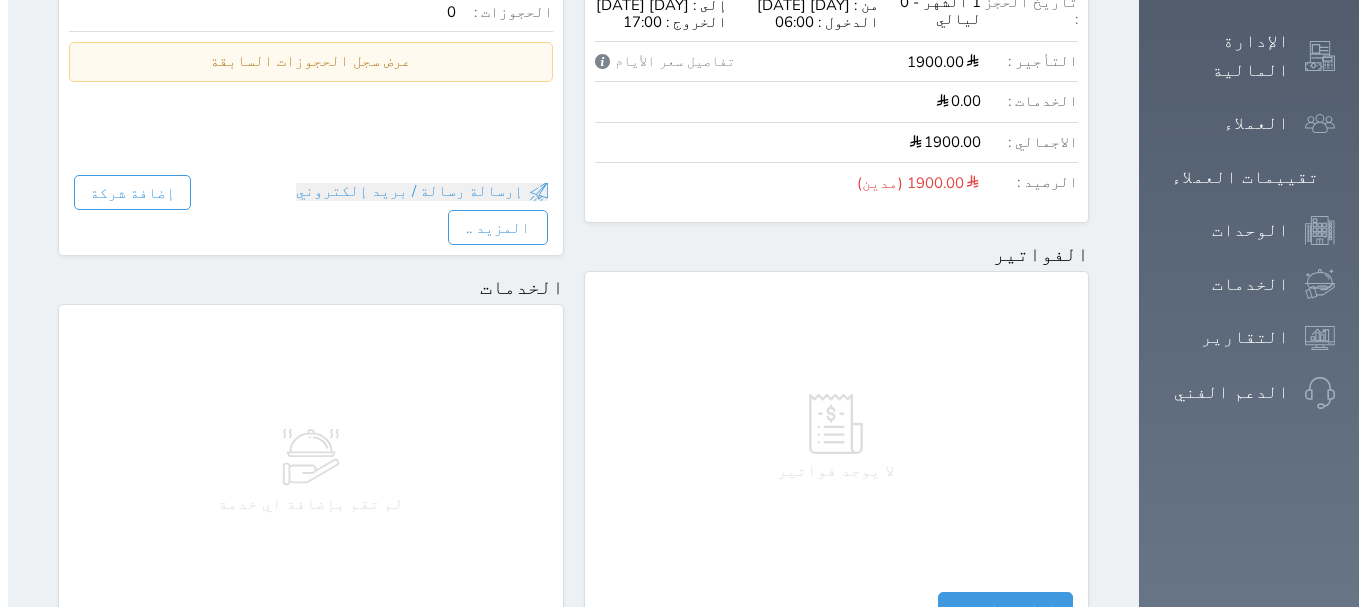 scroll, scrollTop: 1100, scrollLeft: 0, axis: vertical 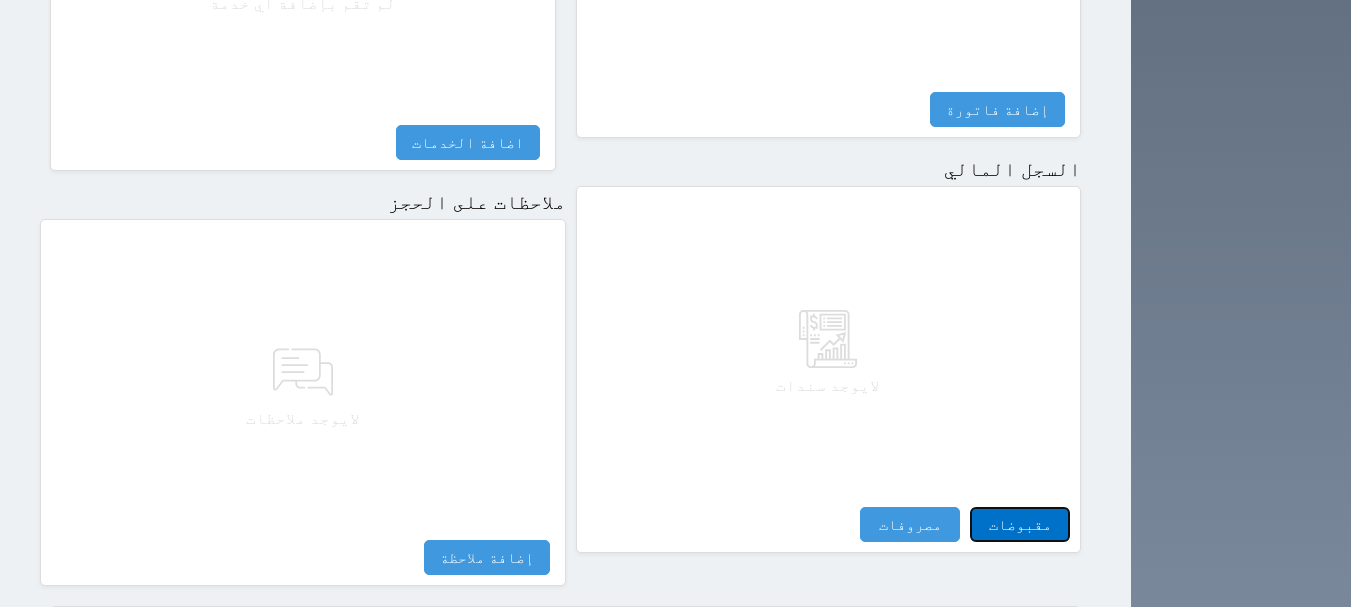 click on "مقبوضات" at bounding box center (1020, 524) 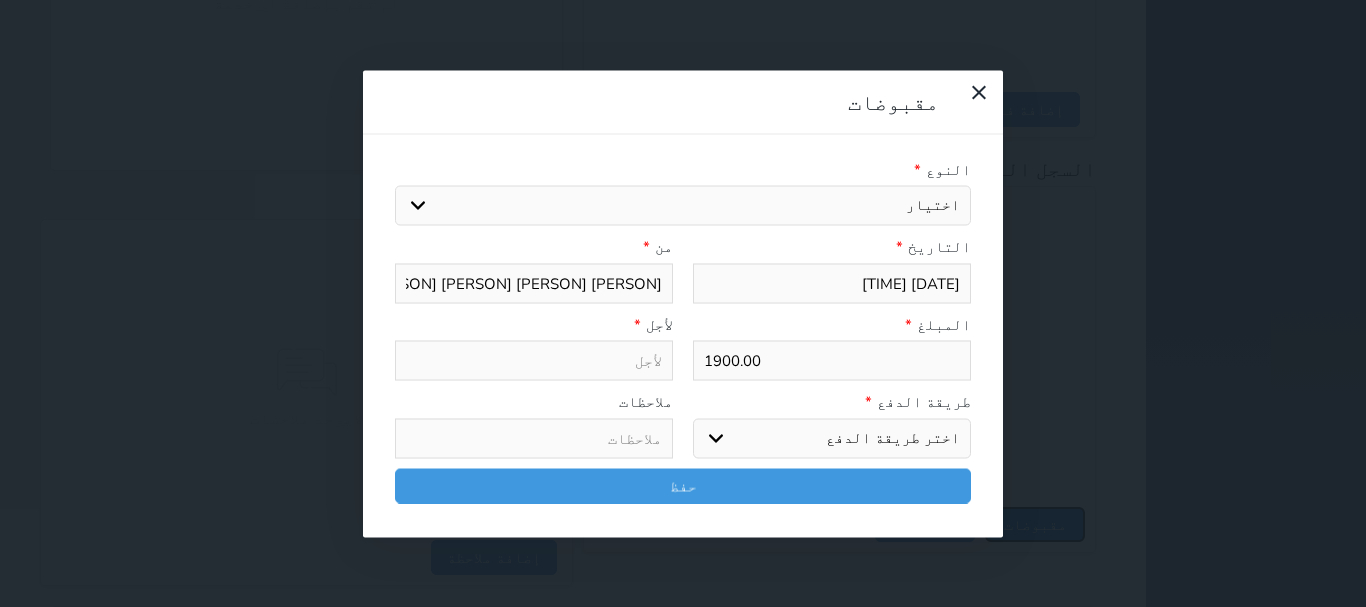 select 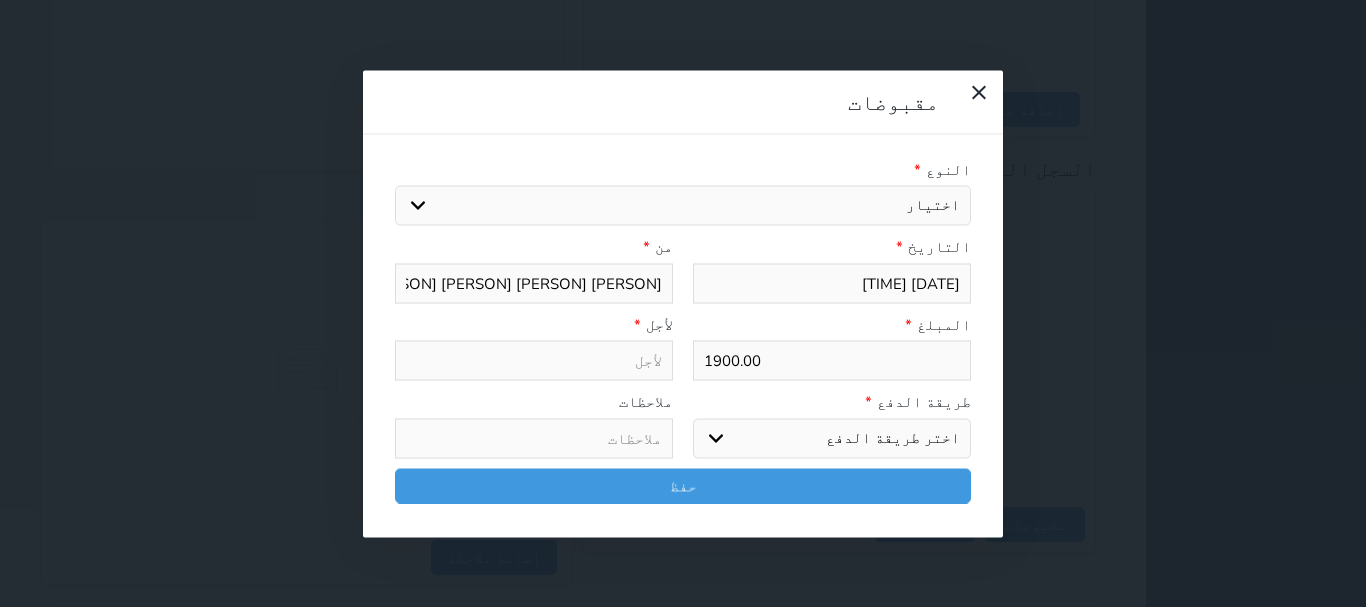 click on "اختيار   مقبوضات عامة قيمة إيجار فواتير تامين عربون لا ينطبق آخر مغسلة واي فاي - الإنترنت مواقف السيارات طعام الأغذية والمشروبات مشروبات المشروبات الباردة المشروبات الساخنة الإفطار غداء عشاء مخبز و كعك حمام سباحة الصالة الرياضية سبا و خدمات الجمال اختيار وإسقاط (خدمات النقل) ميني بار كابل - تلفزيون سرير إضافي تصفيف الشعر التسوق خدمات الجولات السياحية المنظمة خدمات الدليل السياحي" at bounding box center (683, 206) 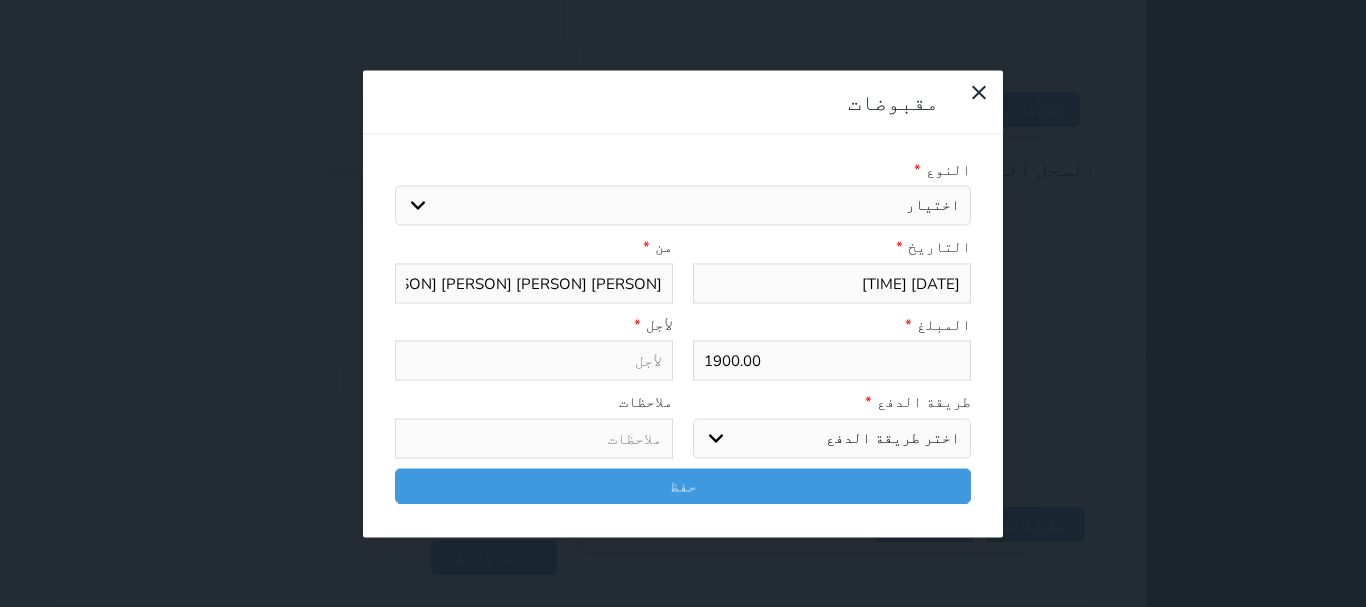 select on "90630" 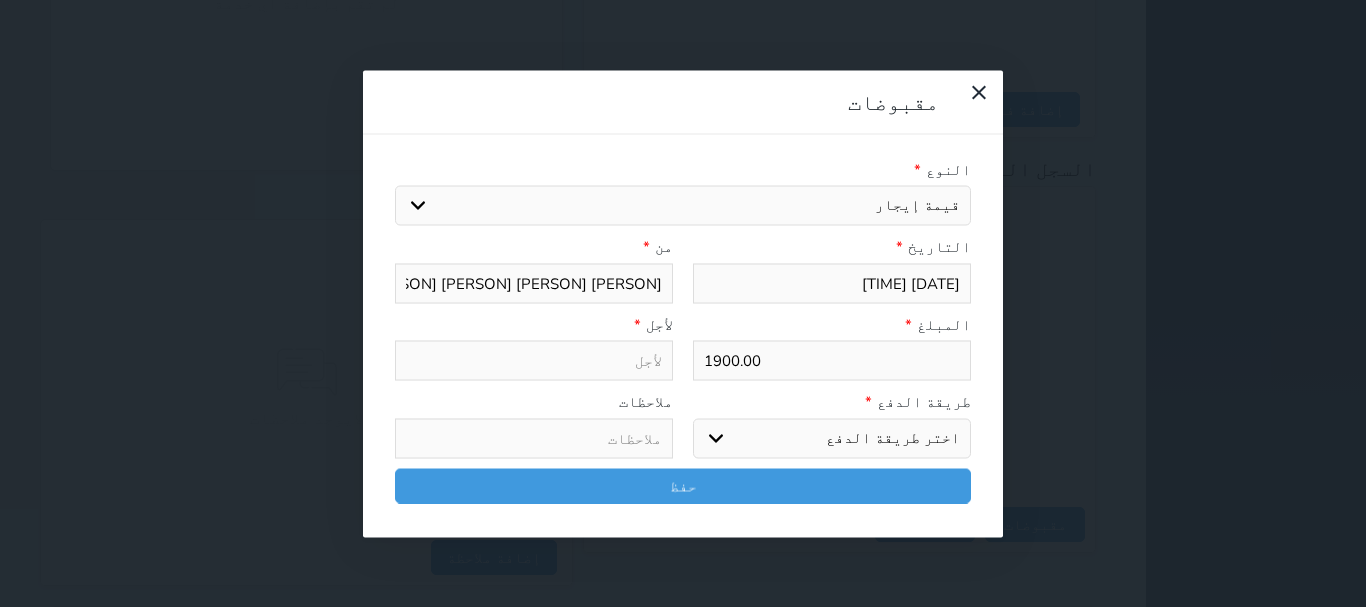click on "اختيار   مقبوضات عامة قيمة إيجار فواتير تامين عربون لا ينطبق آخر مغسلة واي فاي - الإنترنت مواقف السيارات طعام الأغذية والمشروبات مشروبات المشروبات الباردة المشروبات الساخنة الإفطار غداء عشاء مخبز و كعك حمام سباحة الصالة الرياضية سبا و خدمات الجمال اختيار وإسقاط (خدمات النقل) ميني بار كابل - تلفزيون سرير إضافي تصفيف الشعر التسوق خدمات الجولات السياحية المنظمة خدمات الدليل السياحي" at bounding box center (683, 206) 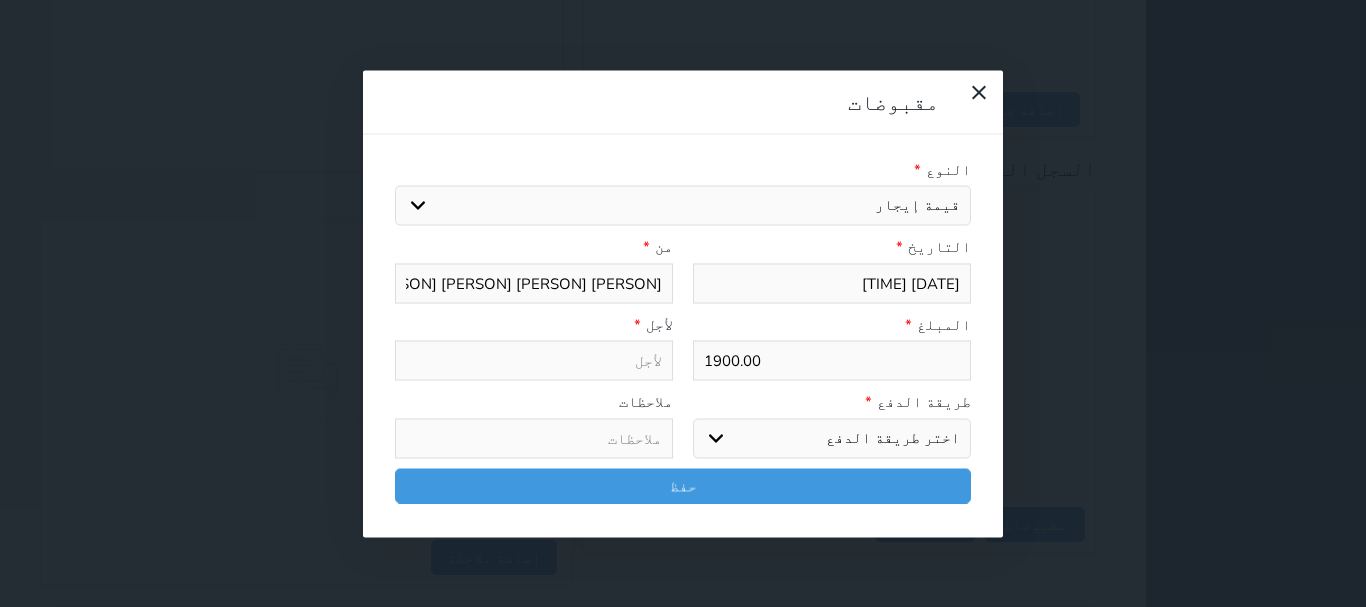 type on "قيمة إيجار - الوحدة - 209" 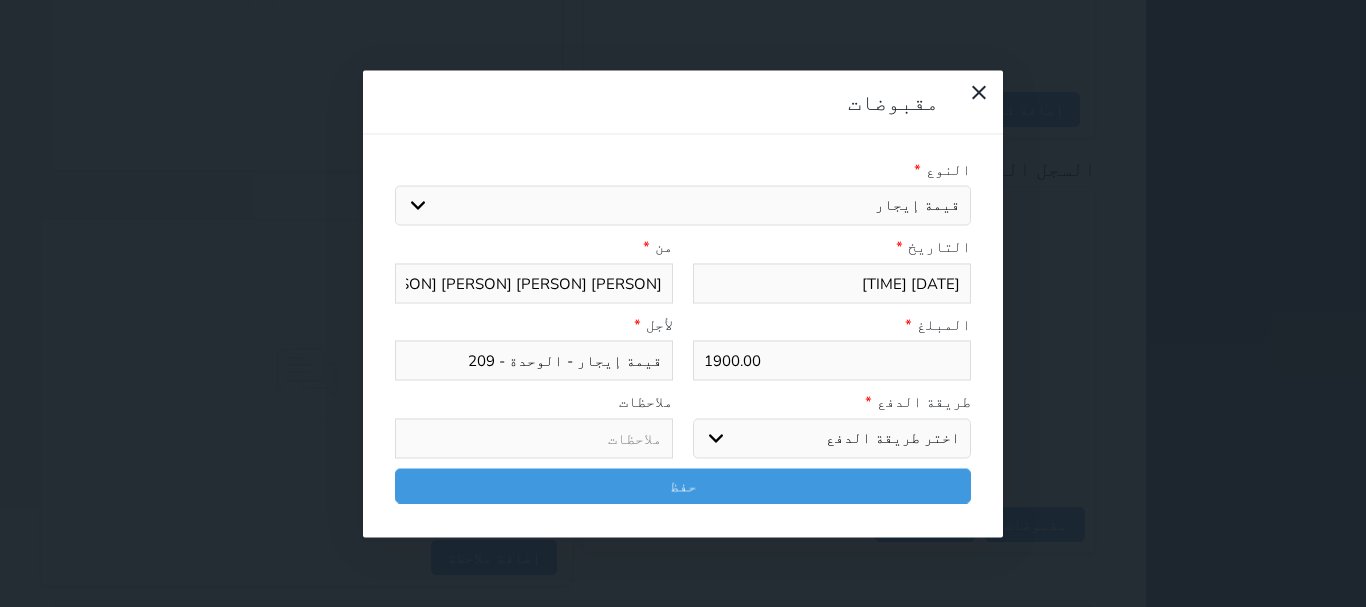 click on "اختر طريقة الدفع   دفع نقدى   تحويل بنكى   مدى   بطاقة ائتمان   آجل" at bounding box center (832, 438) 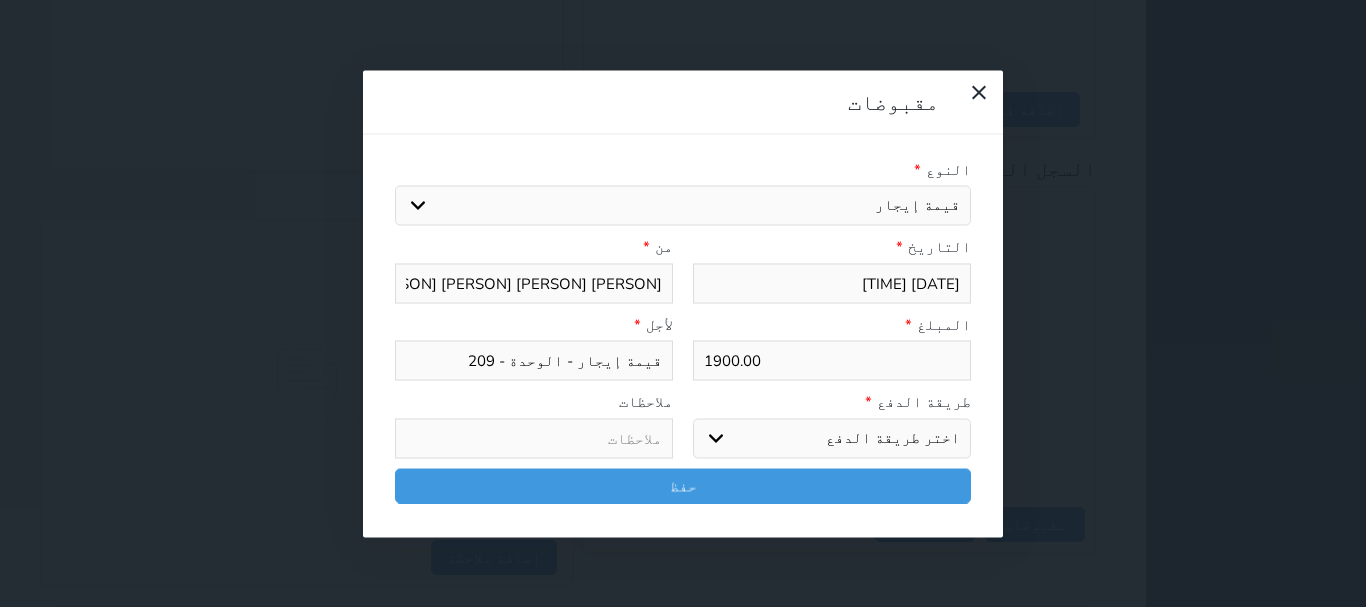 select on "bank-transfer" 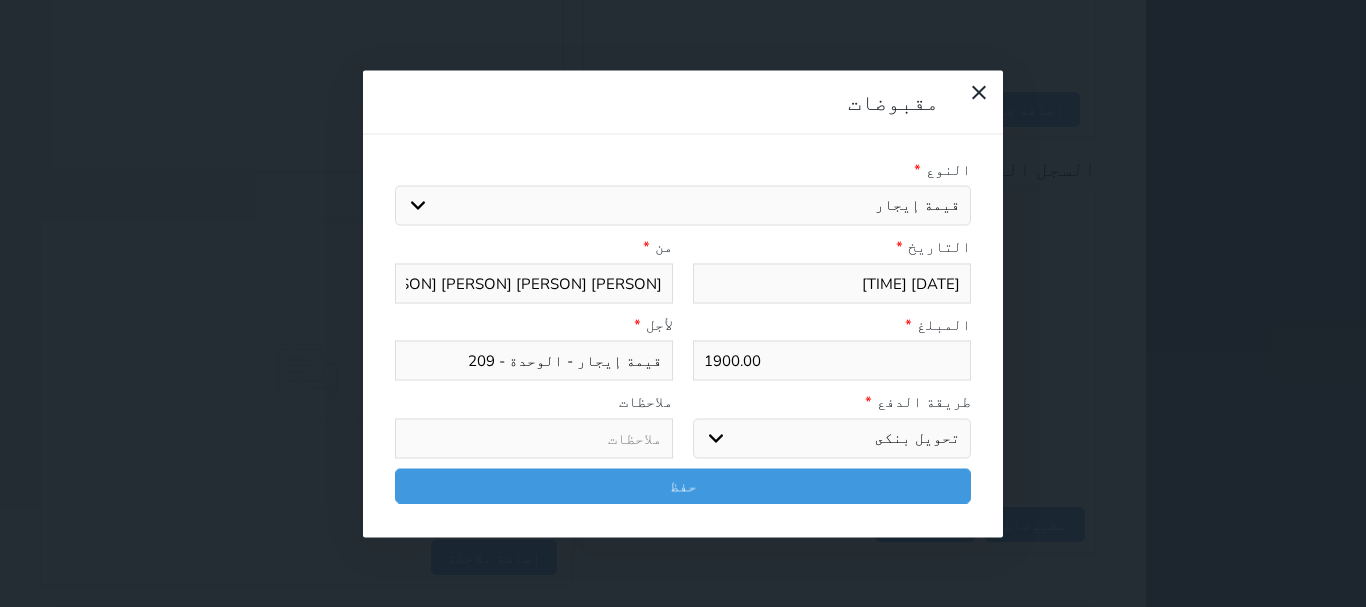 click on "اختر طريقة الدفع   دفع نقدى   تحويل بنكى   مدى   بطاقة ائتمان   آجل" at bounding box center [832, 438] 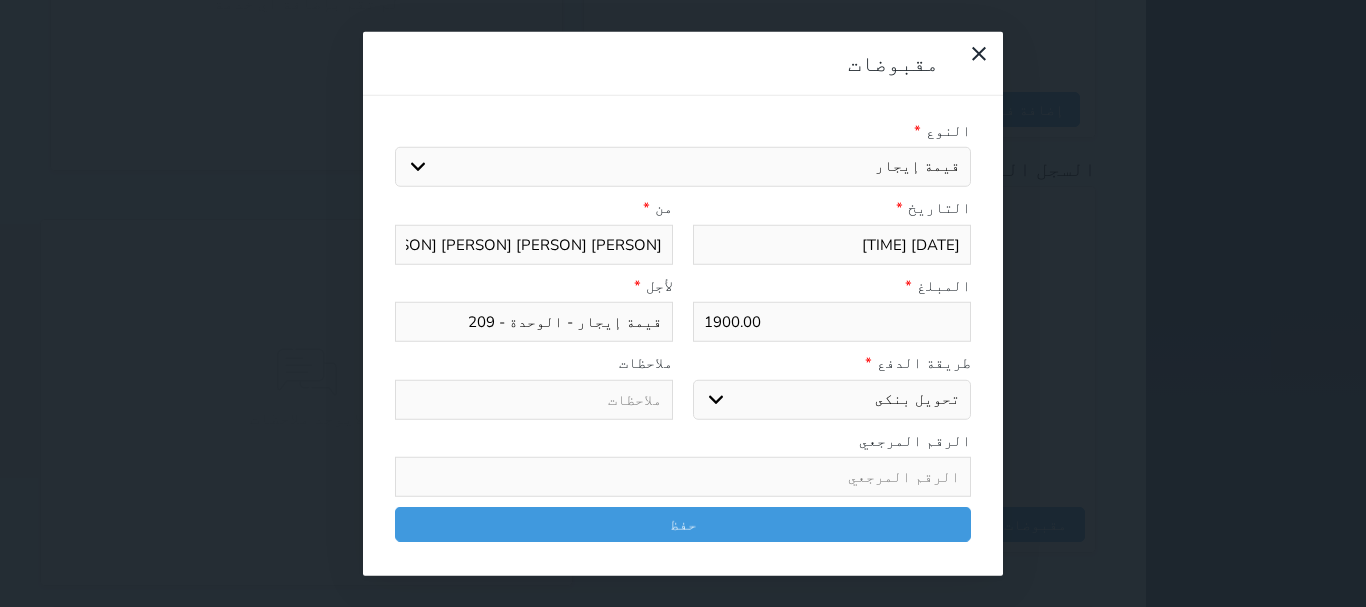 click at bounding box center (534, 399) 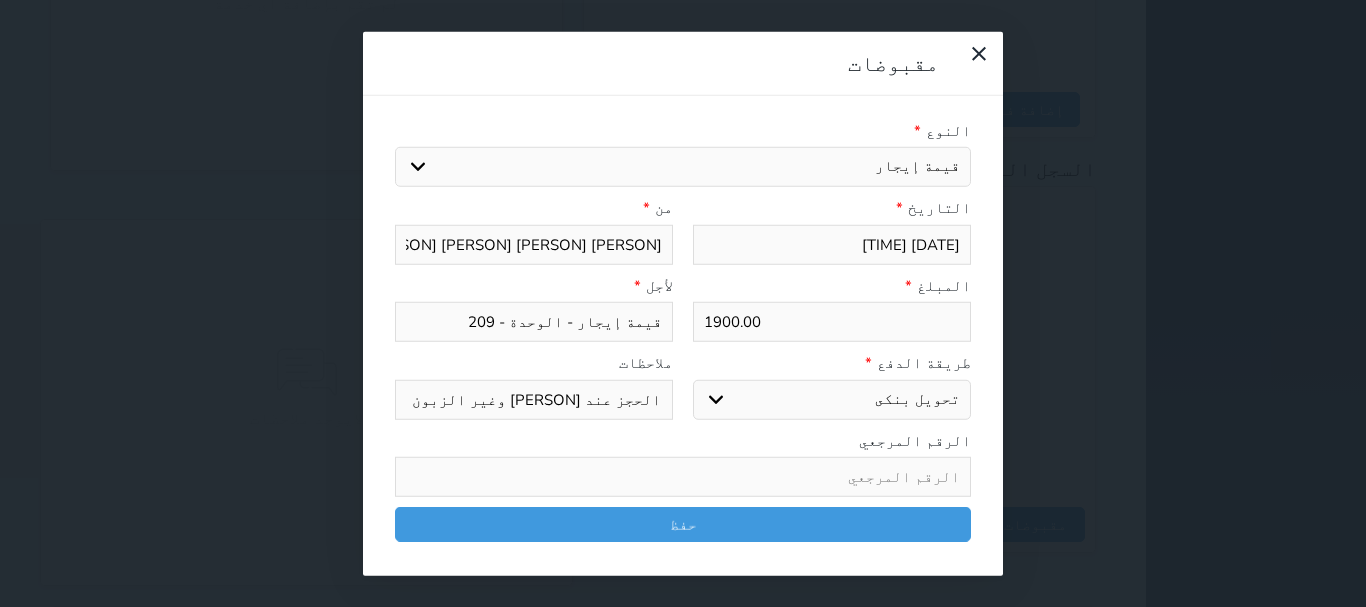 scroll, scrollTop: 0, scrollLeft: -167, axis: horizontal 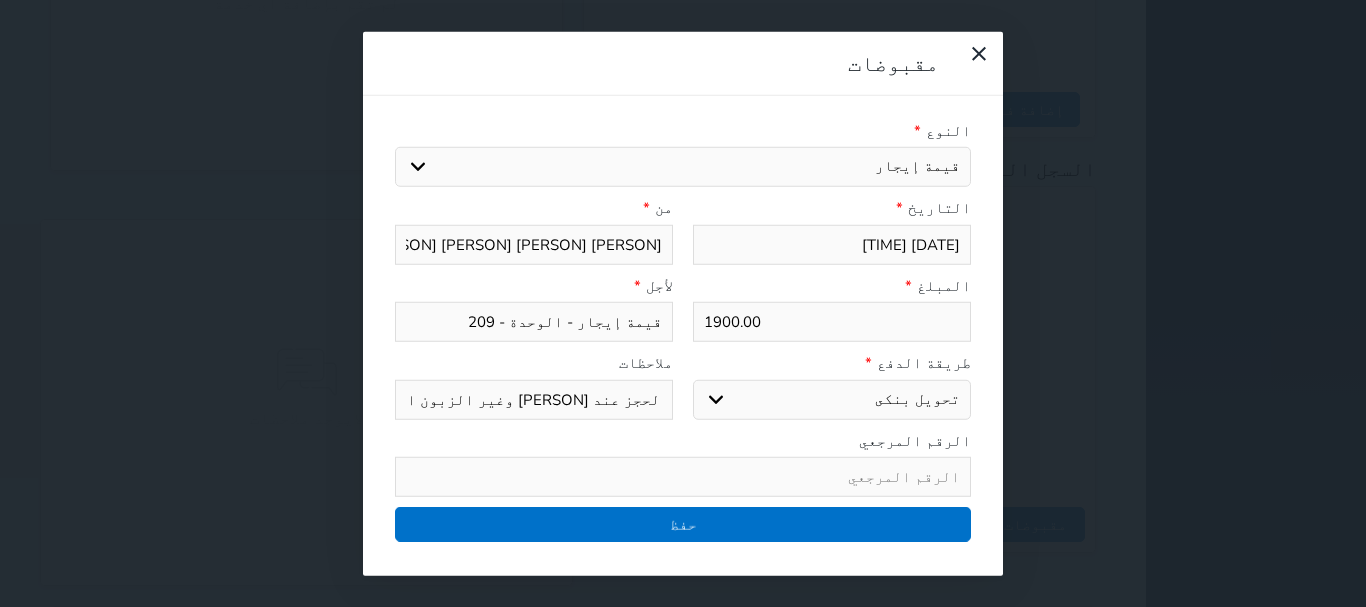 type on "تم التحويل عندما تم الحجز عند [PERSON] وغير الزبون السكن لترف مبلغ التحويل 2200" 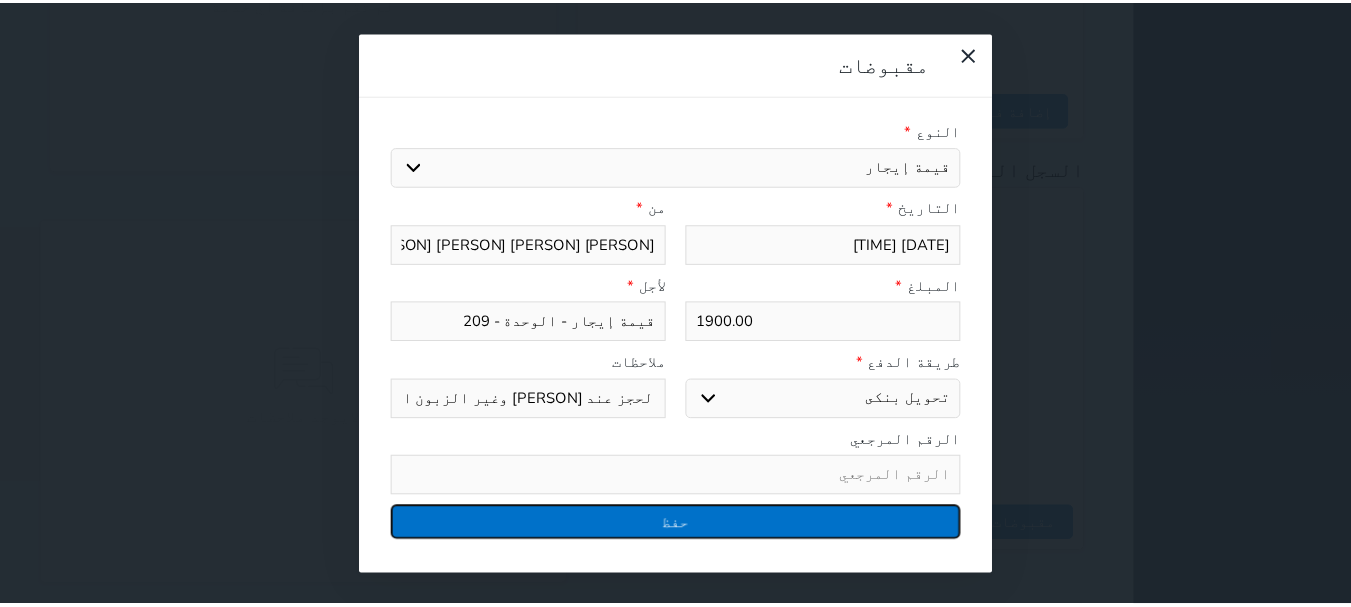 scroll, scrollTop: 0, scrollLeft: 0, axis: both 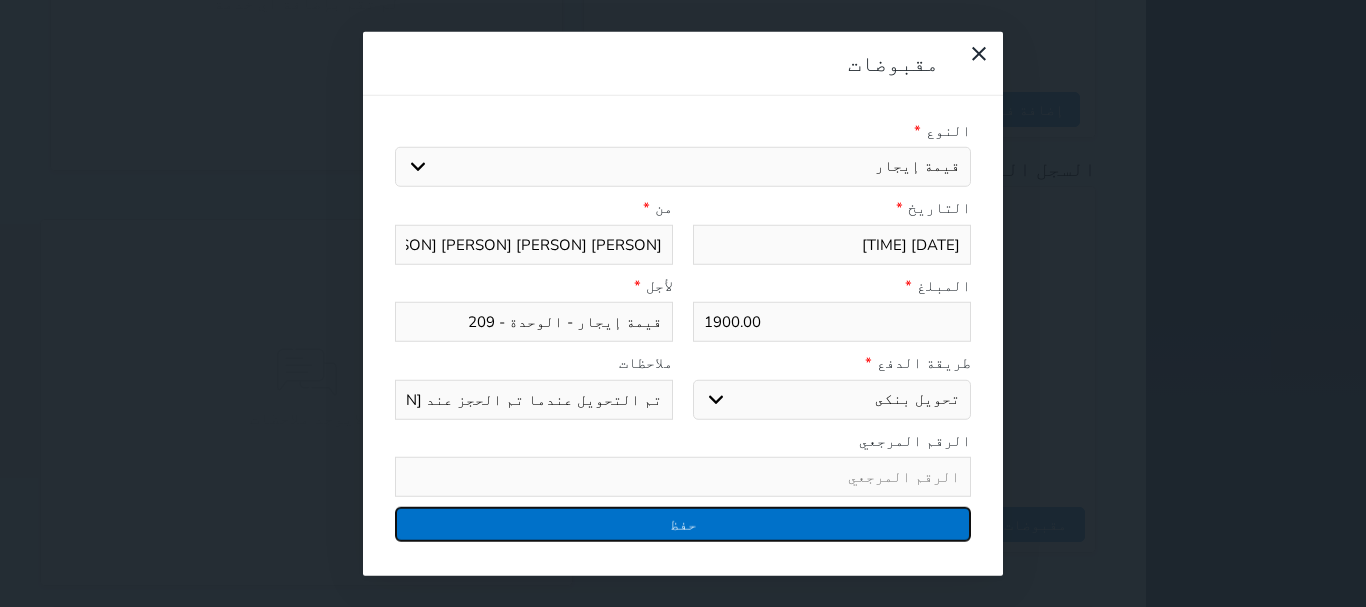 click on "حفظ" at bounding box center [683, 524] 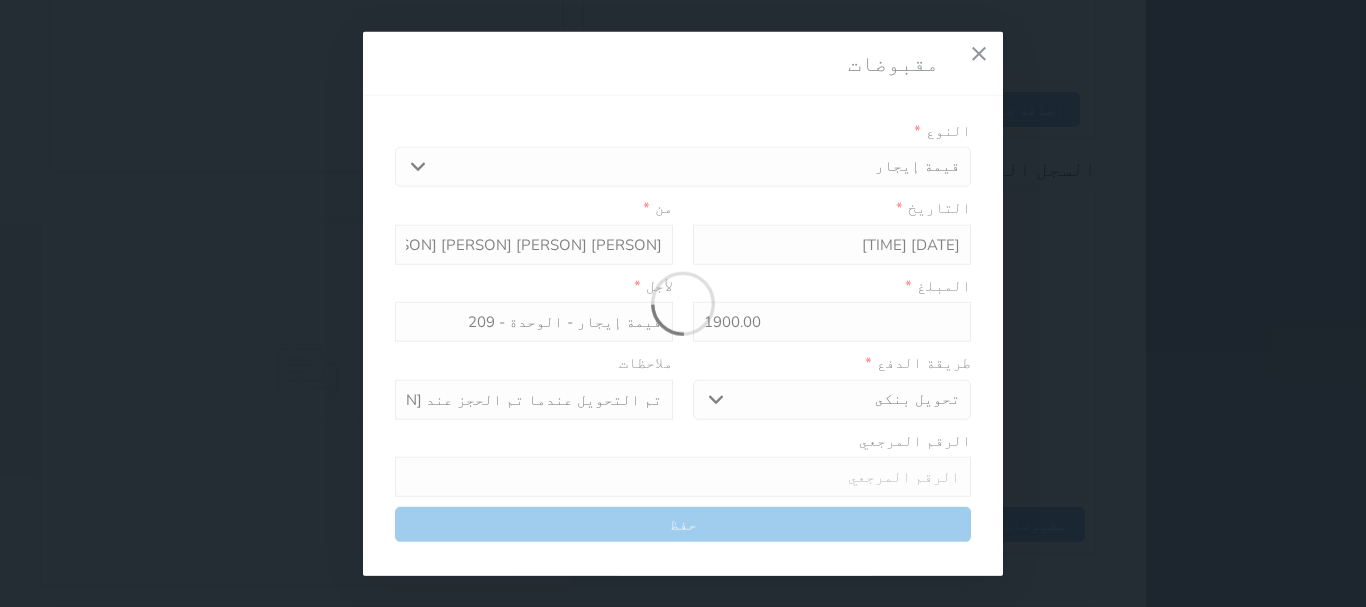 select 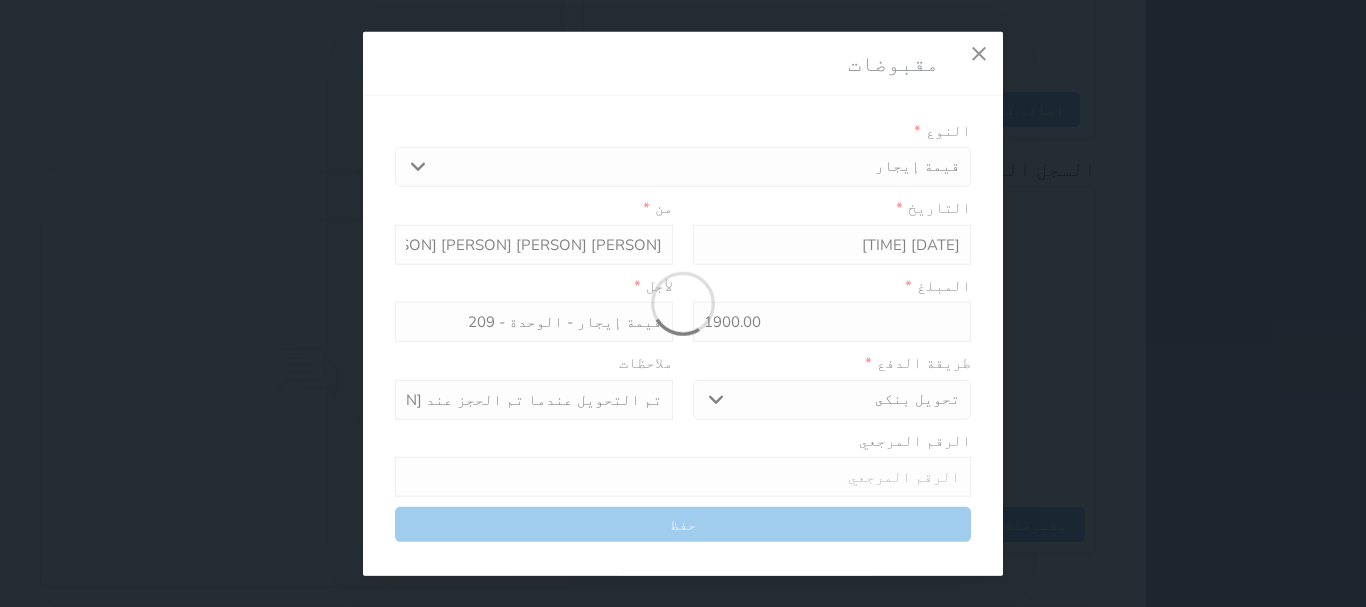 type 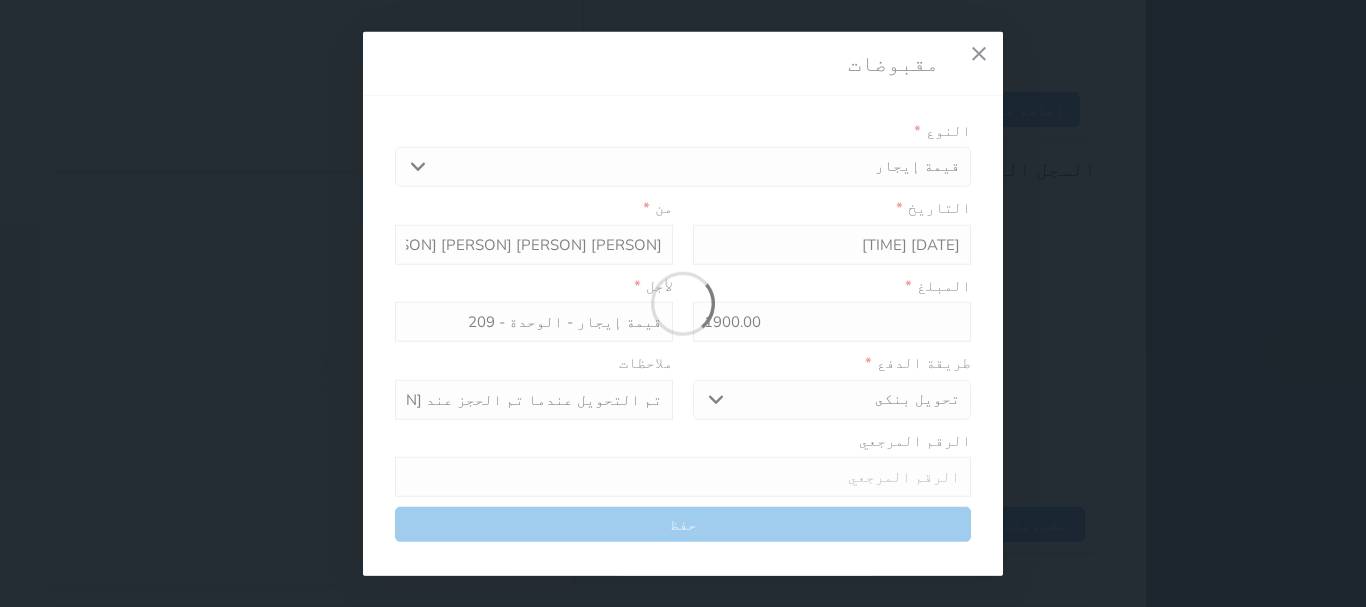 type on "0" 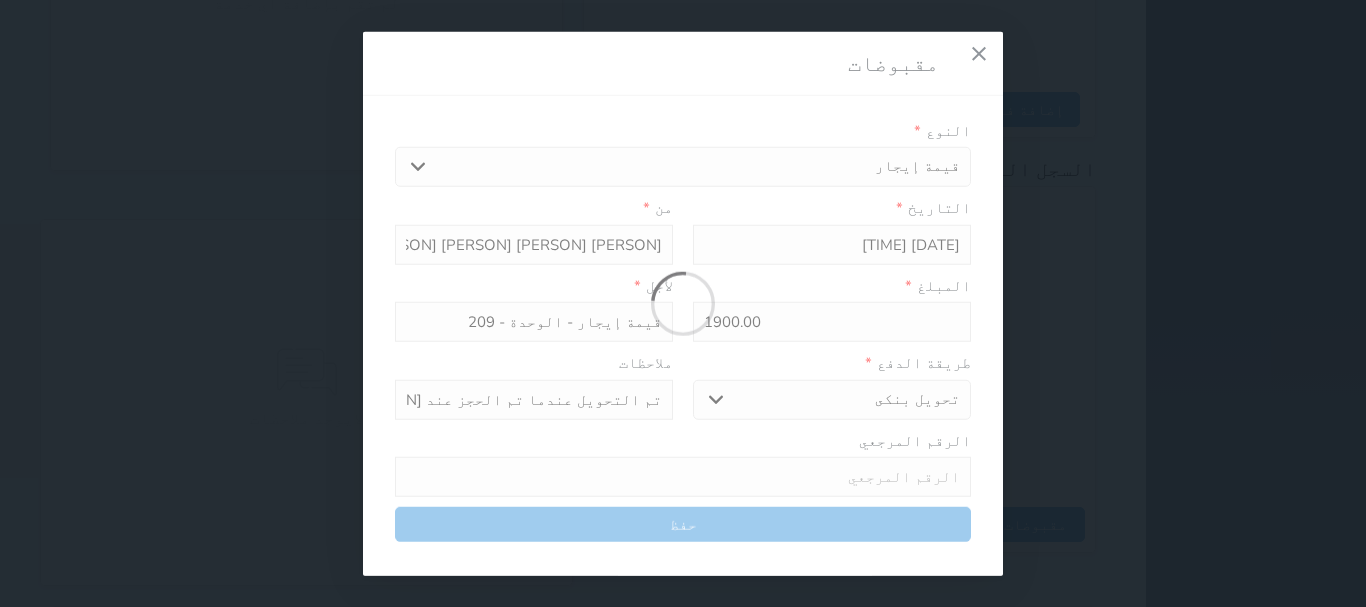 select 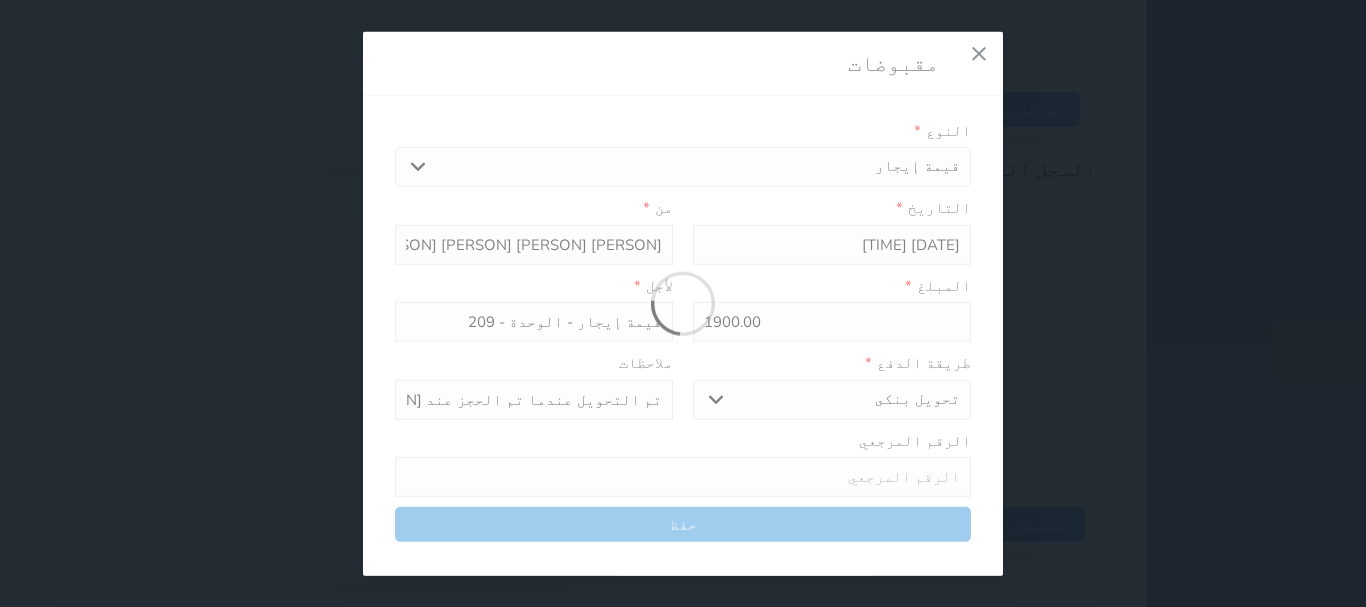 type on "0" 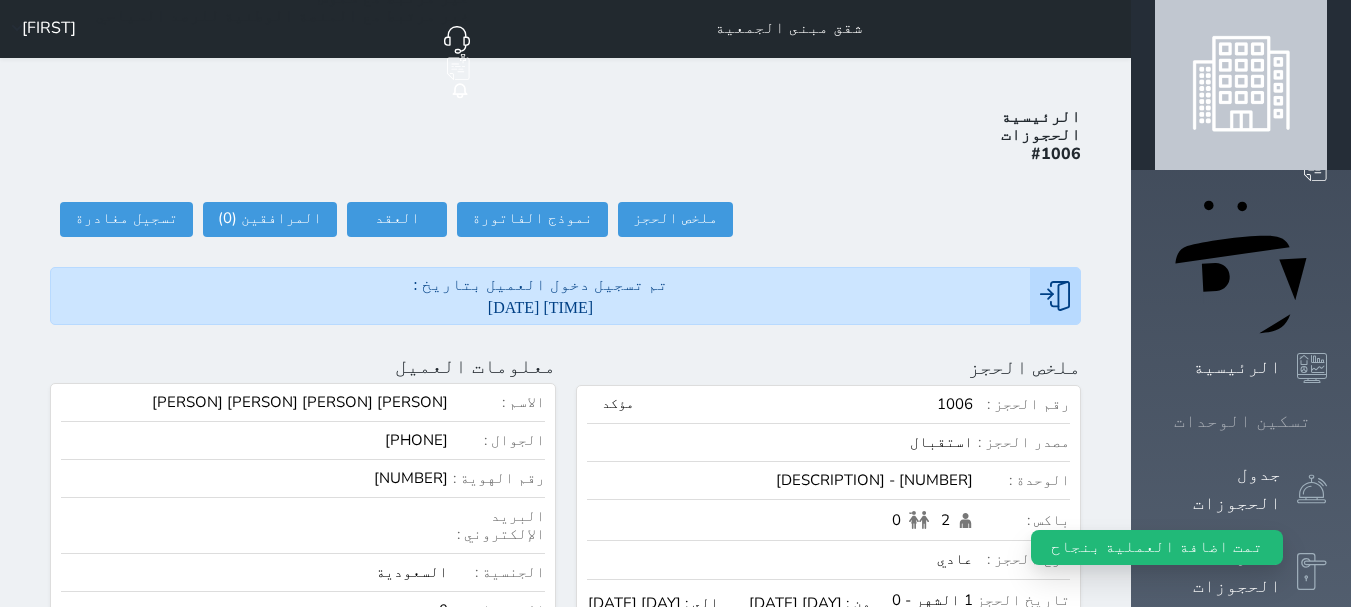scroll, scrollTop: 0, scrollLeft: 0, axis: both 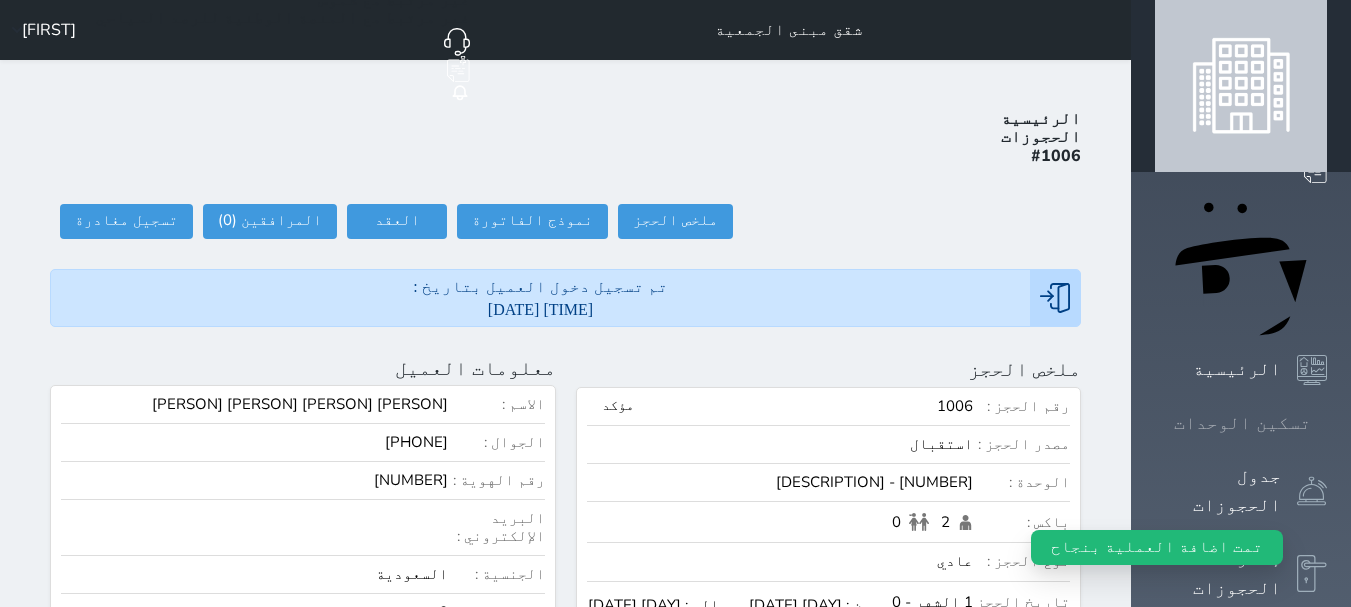 click 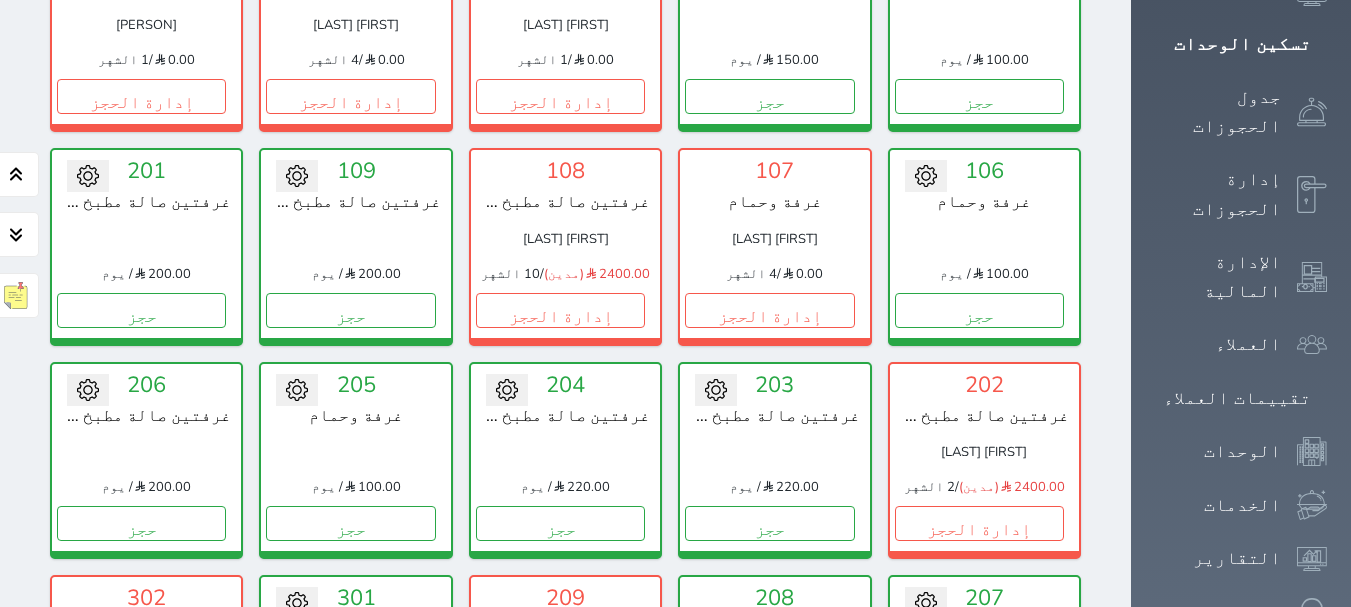 scroll, scrollTop: 378, scrollLeft: 0, axis: vertical 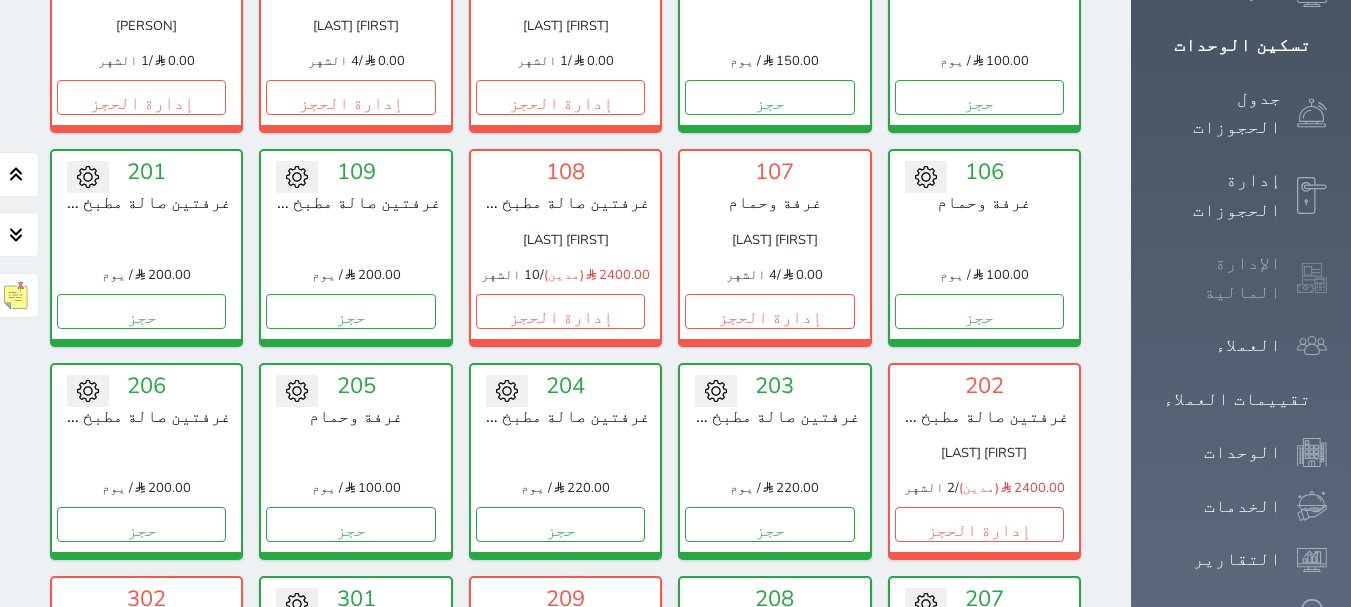 click 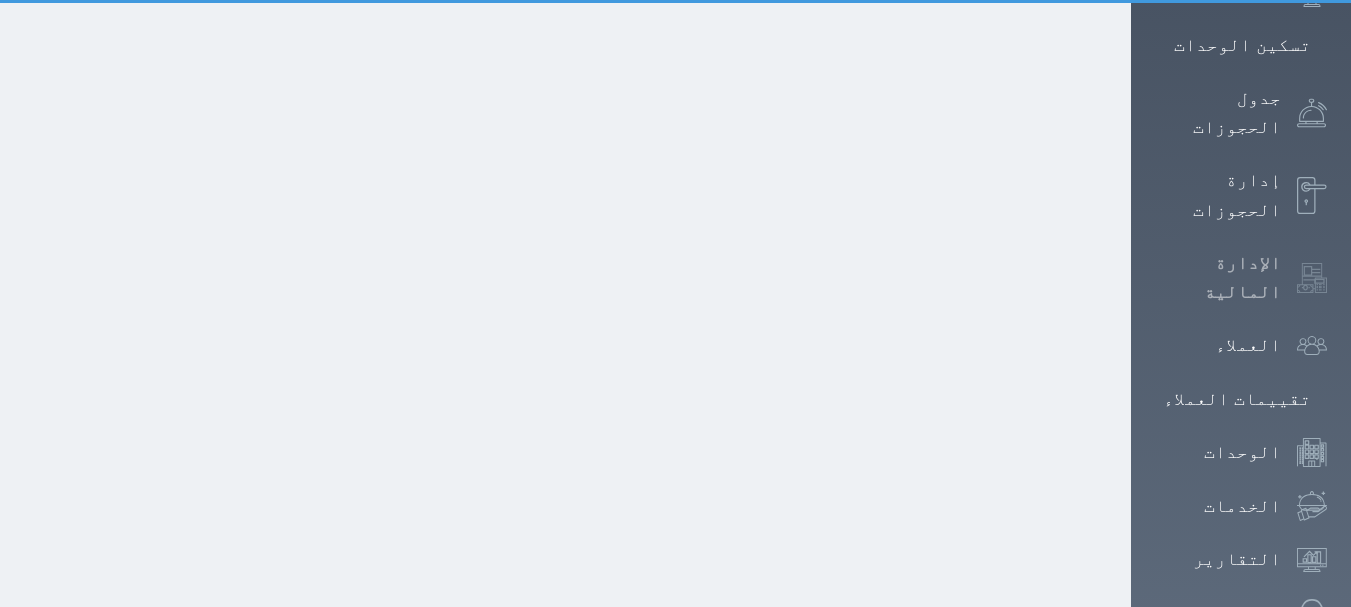scroll, scrollTop: 0, scrollLeft: 0, axis: both 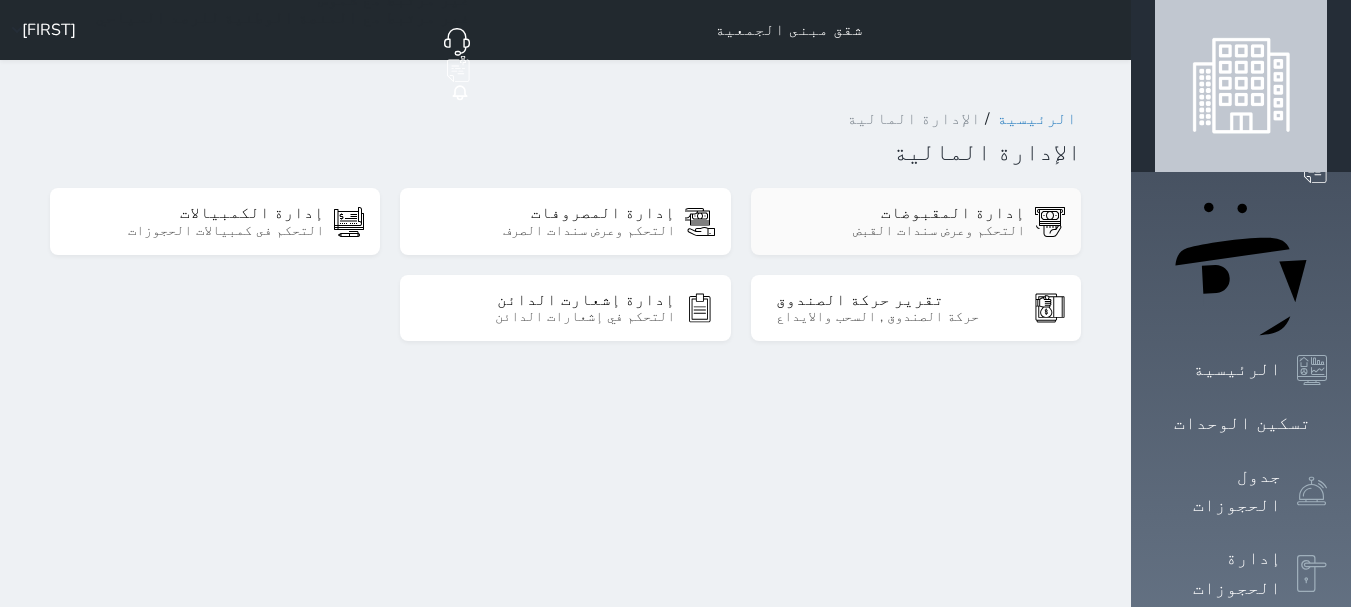 click on "إدارة المقبوضات" at bounding box center [900, 213] 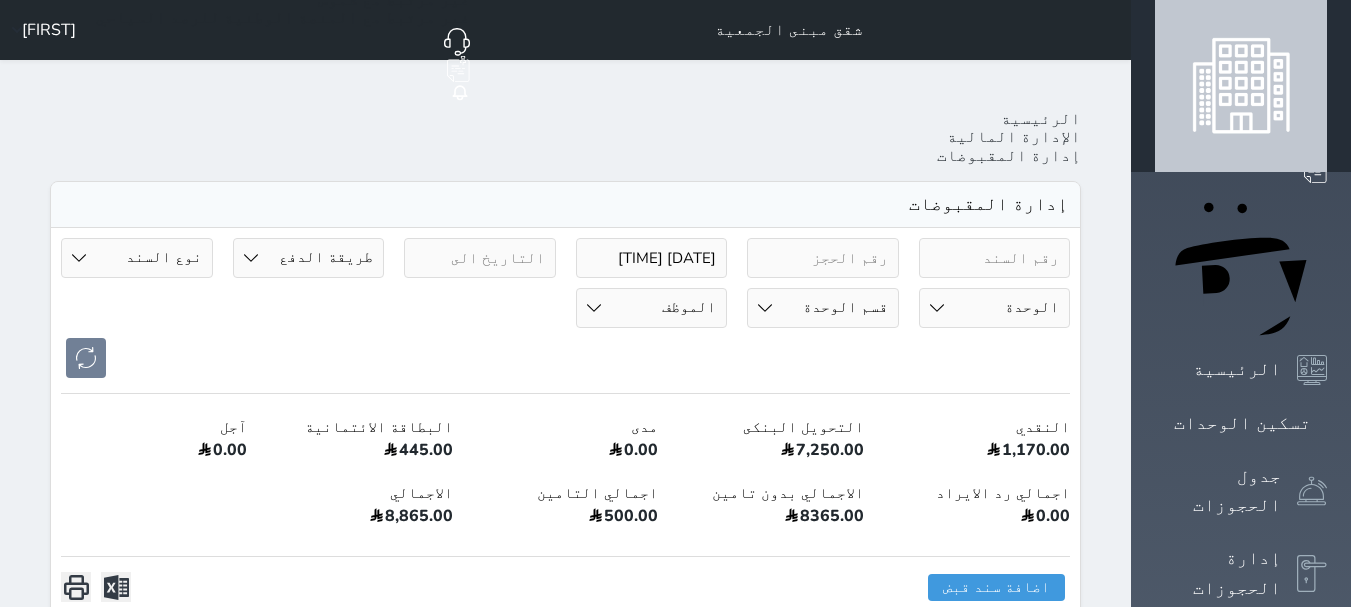 click on "[DATE] [TIME]" at bounding box center (652, 258) 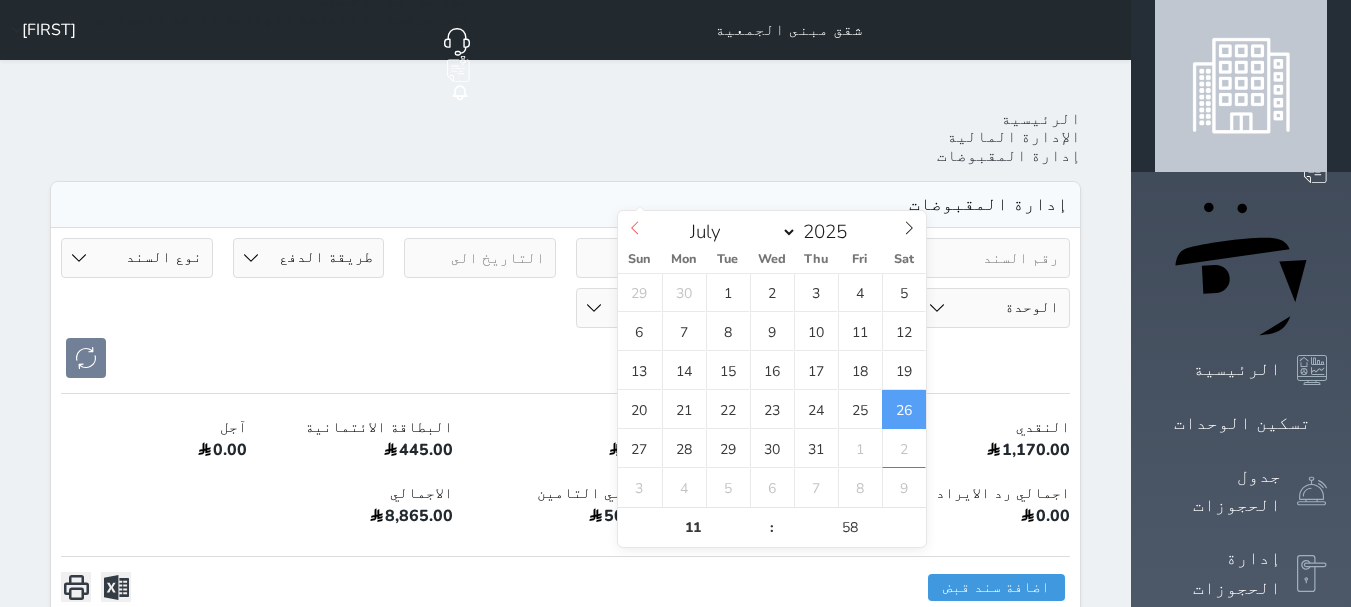 click 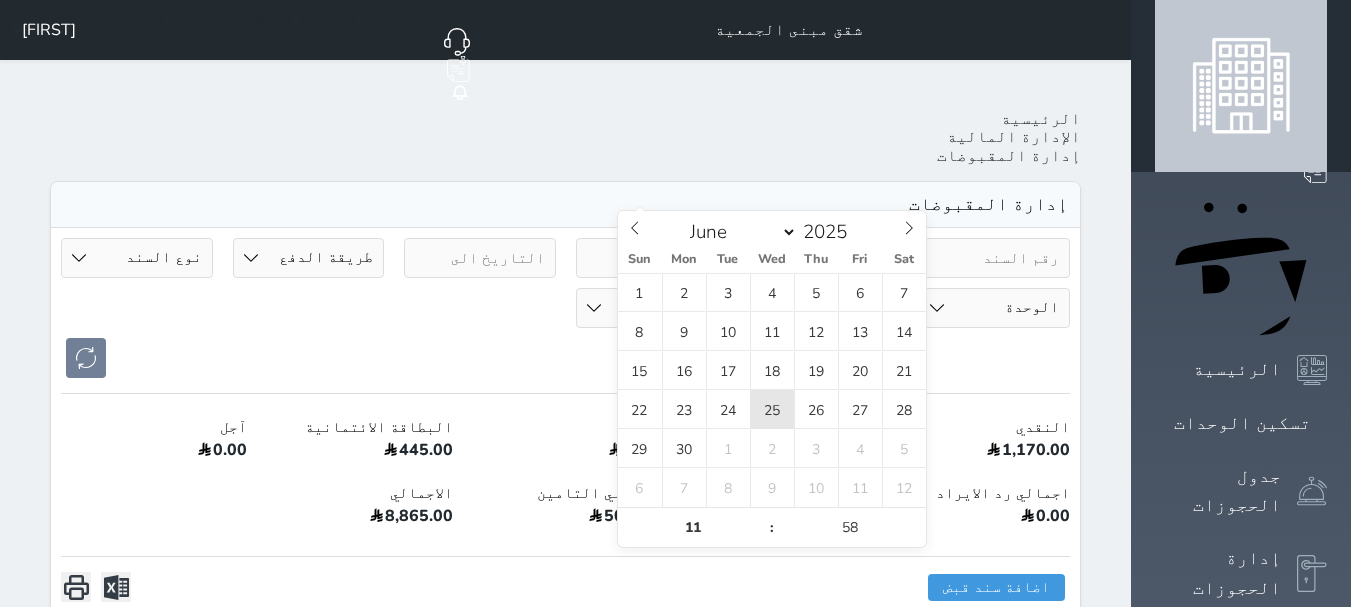 click on "25" at bounding box center (772, 409) 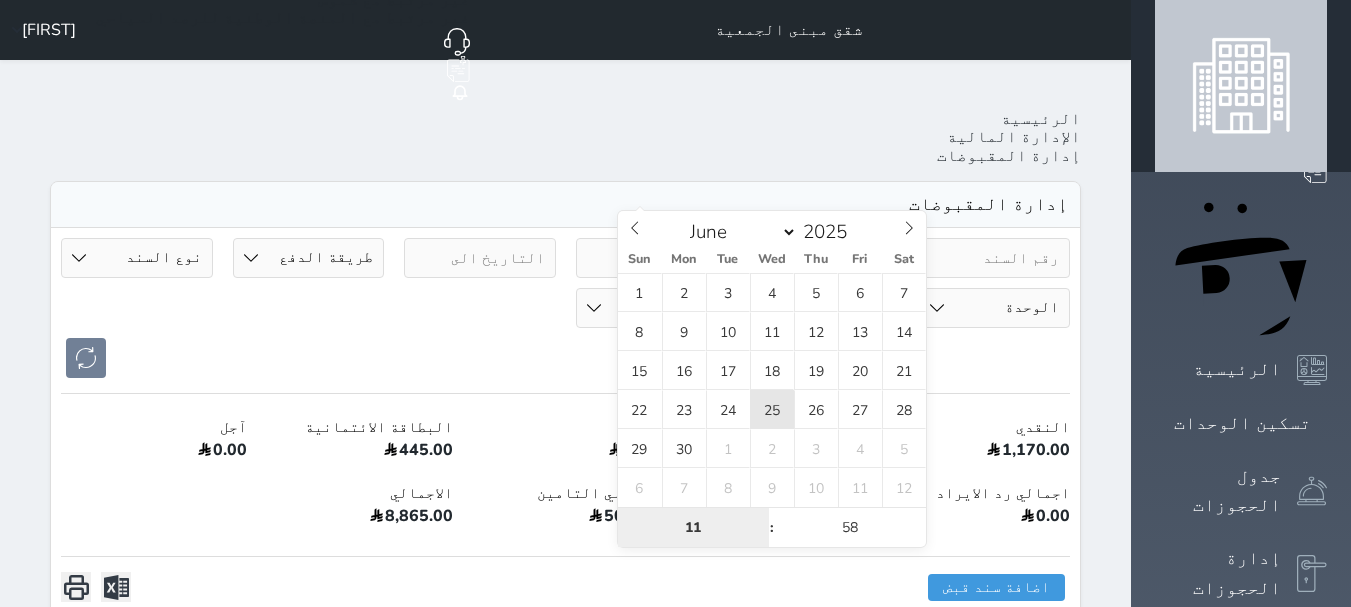 type on "[DATE] [TIME]" 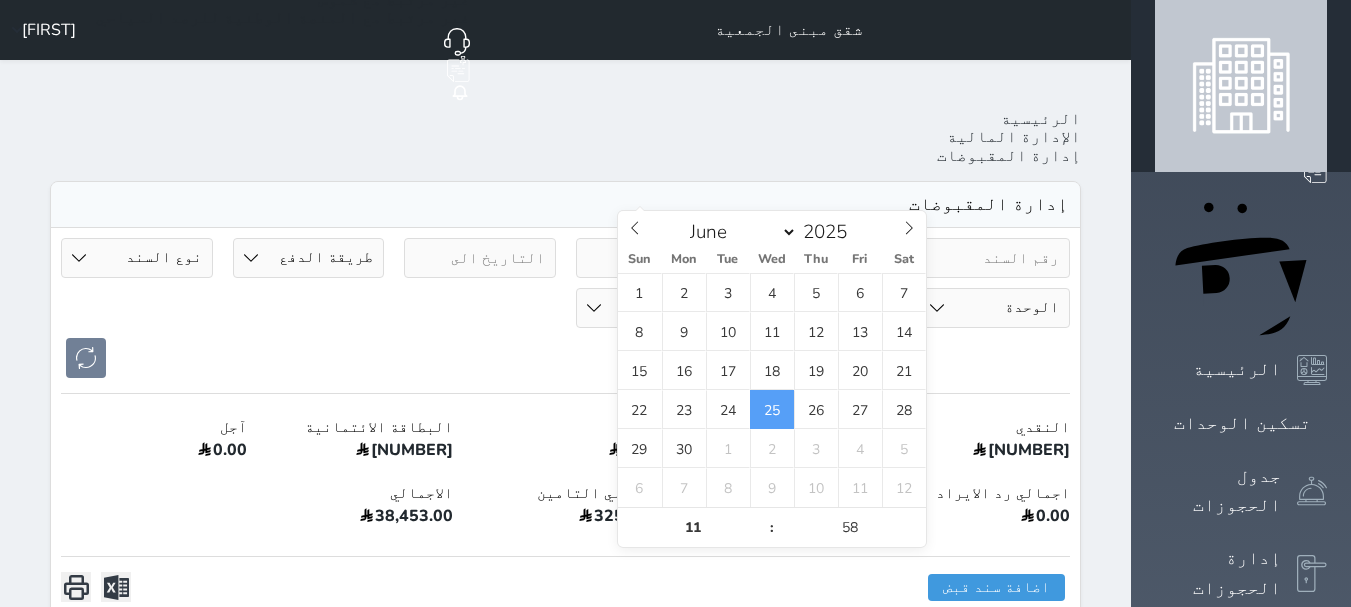 click on "تم التحويل عندما تم الحجز عند [NAME] وغير الزبون السكن لترف مبلغ التحويل 220 طريقة الدفع دفع نقدى تحويل بنكى مدى بطاقة ائتمان أجل رد ايراد نوع السند مقبوضات عامة قيمة إيجار فواتير تحويل من الادارة الى الصندوق خدمات تامين عربون لا ينطبق آخر مغسلة واي فاي - الإنترنت مواقف السيارات طعام الأغذية والمشروبات مشروبات المشروبات الباردة المشروبات الساخنة الإفطار غداء عشاء مخبز و كعك حمام سباحة الصالة الرياضية سبا و خدمات الجمال اختيار وإسقاط (خدمات النقل) ميني بار كابل - تلفزيون سرير إضافي تصفيف الشعر التسوق خدمات الجولات السياحية المنظمة خدمات الدليل السياحي تحصيل كمبيالة الوحدة 101 - غرفة وحمام 102 - غرفة وصالة وحمام" at bounding box center [565, 308] 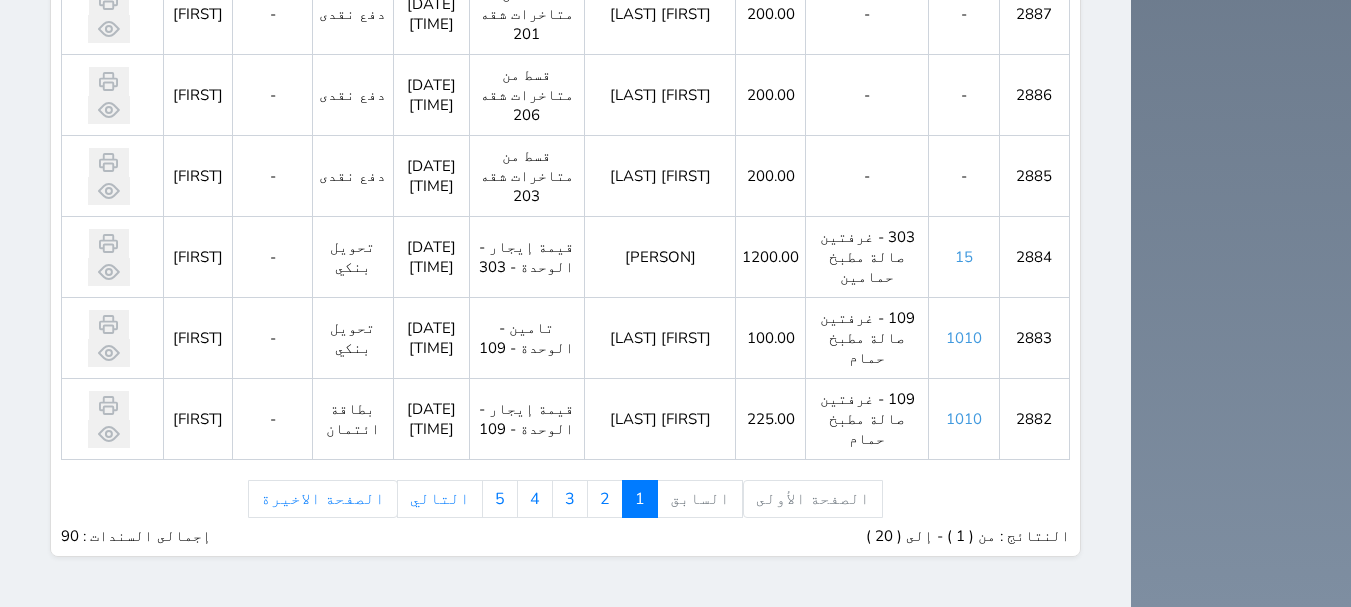 scroll, scrollTop: 2001, scrollLeft: 0, axis: vertical 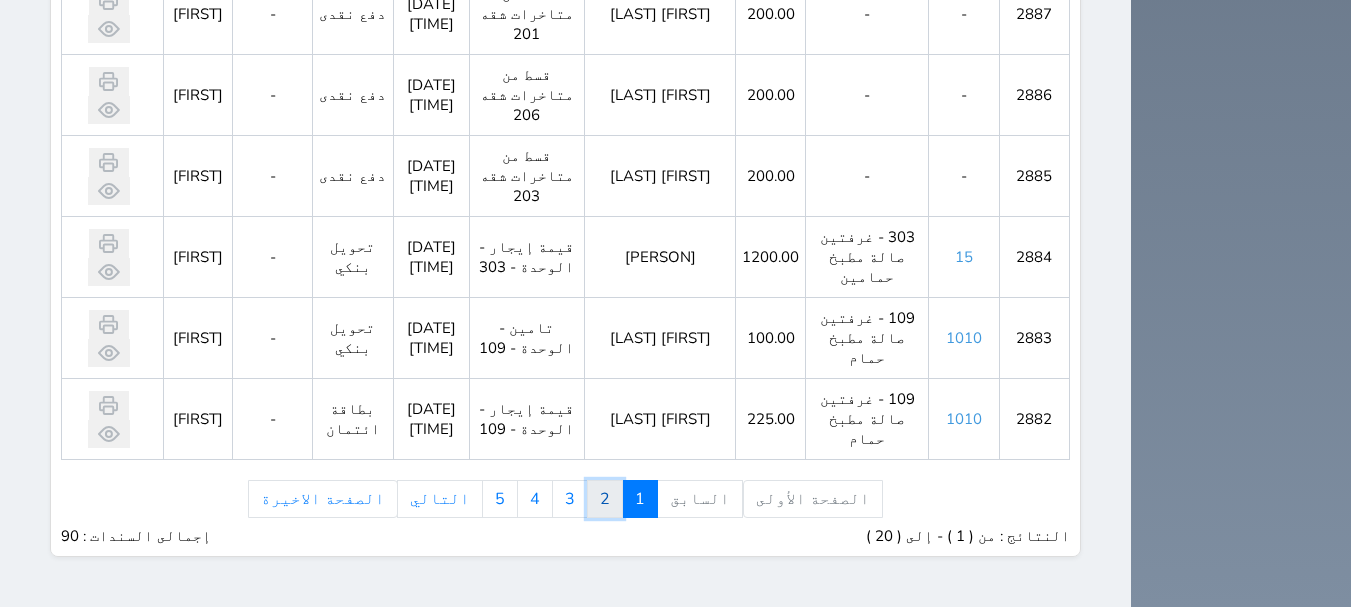 click on "2" at bounding box center [605, 499] 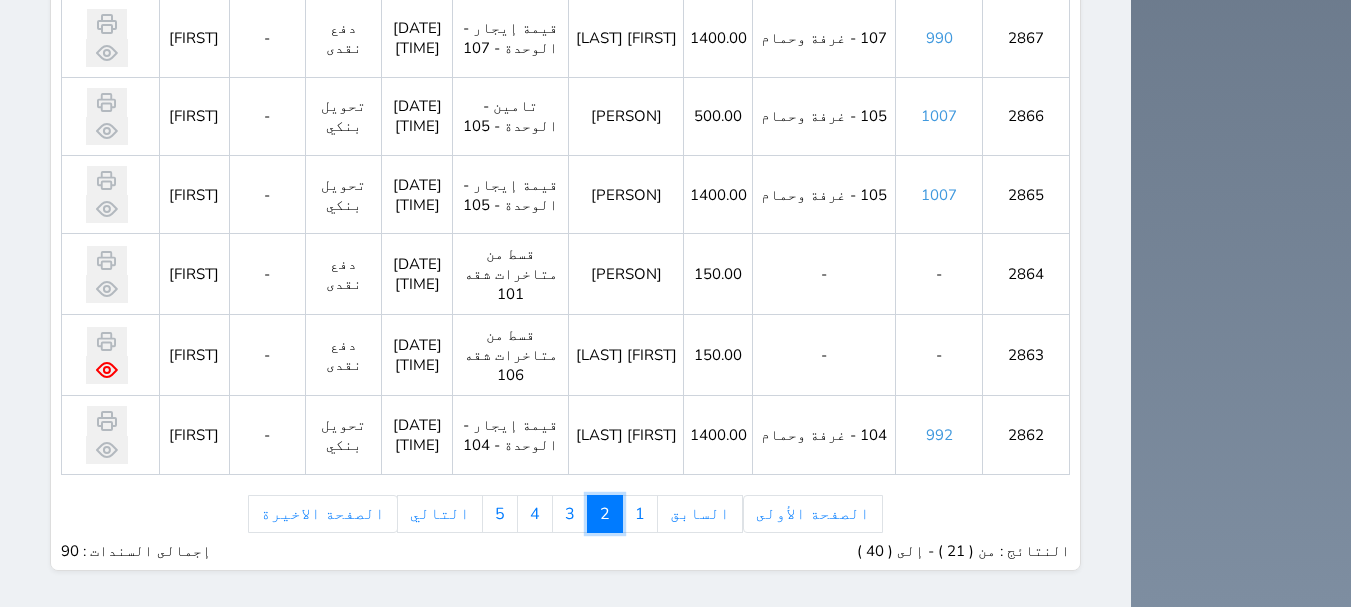 scroll, scrollTop: 2001, scrollLeft: 0, axis: vertical 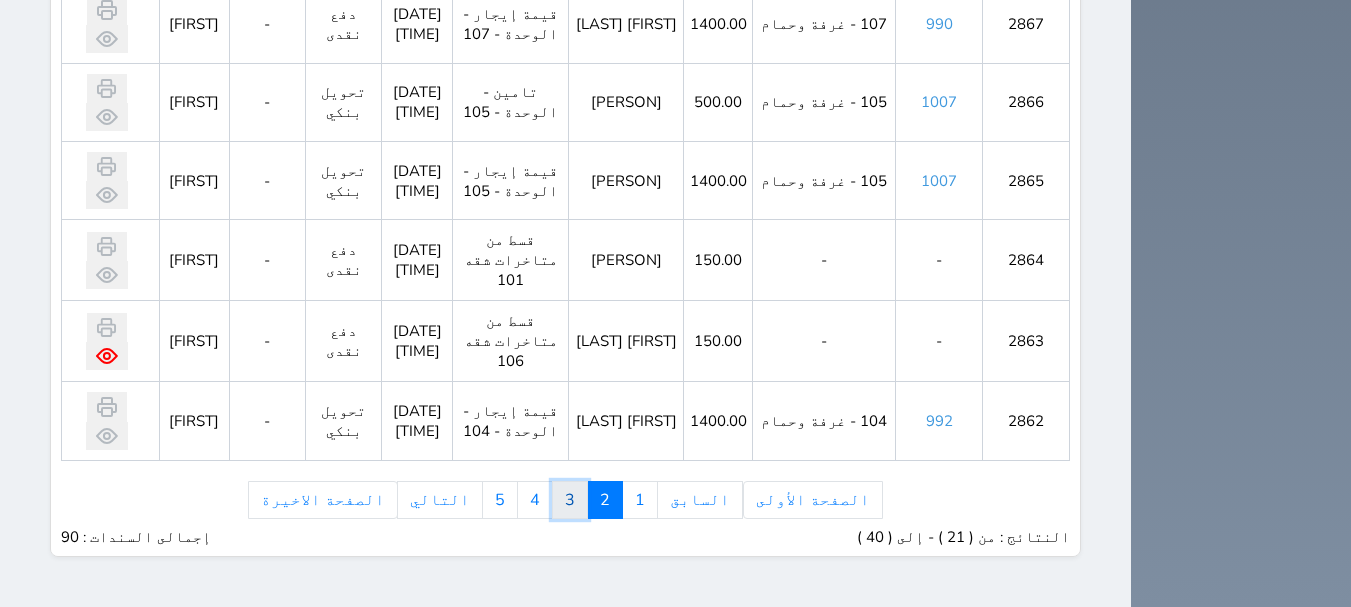 click on "3" at bounding box center [570, 500] 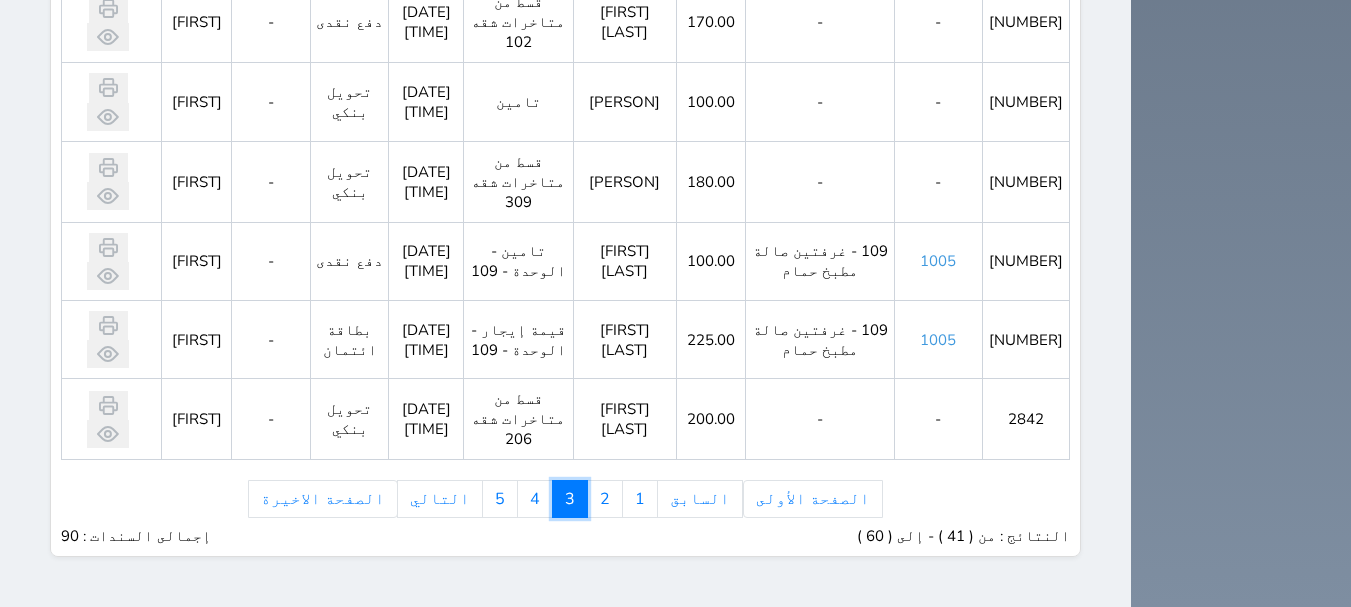 scroll, scrollTop: 2001, scrollLeft: 0, axis: vertical 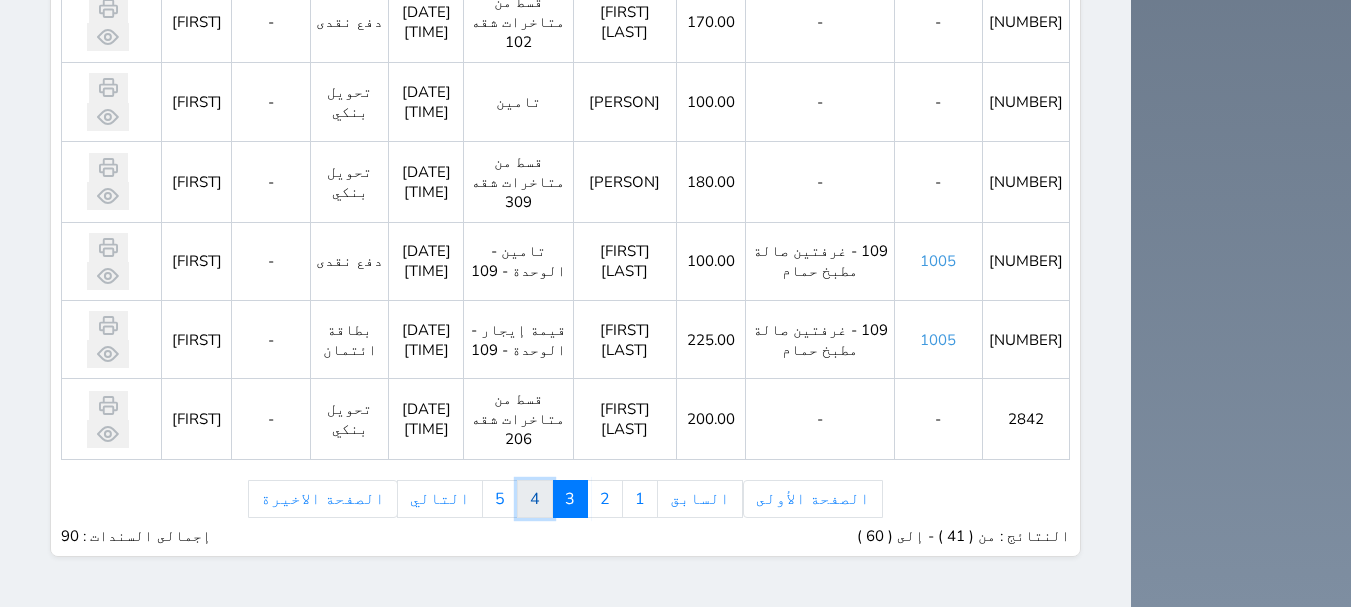 click on "4" at bounding box center [535, 499] 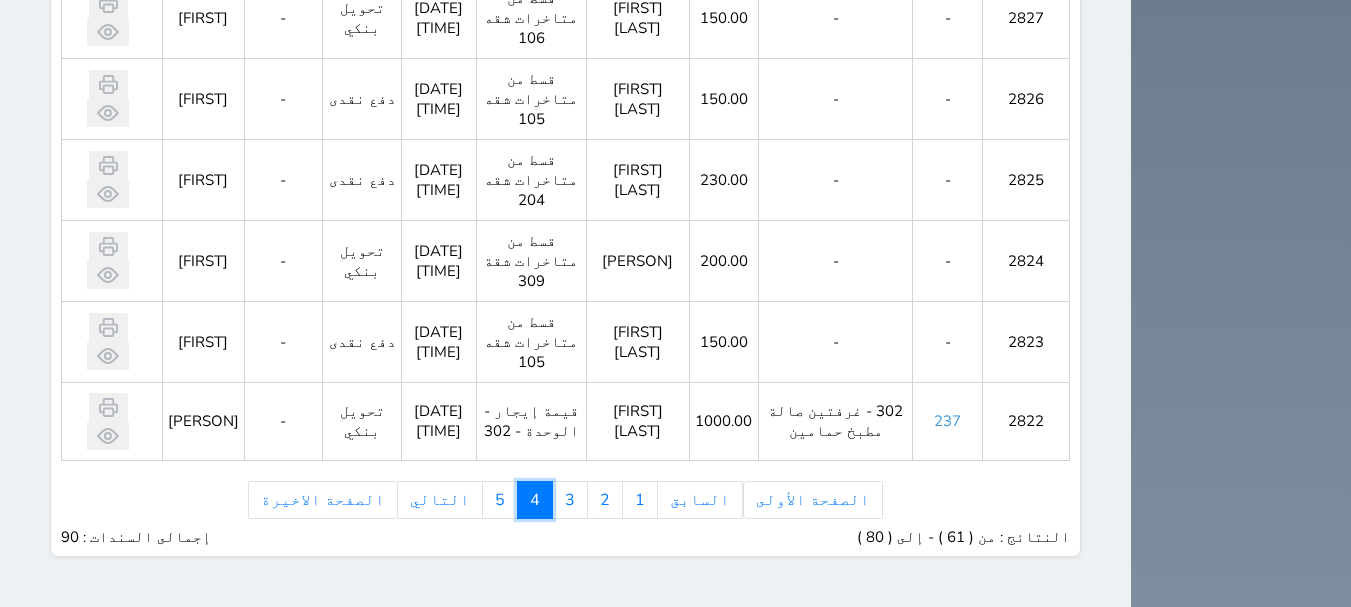scroll, scrollTop: 2001, scrollLeft: 0, axis: vertical 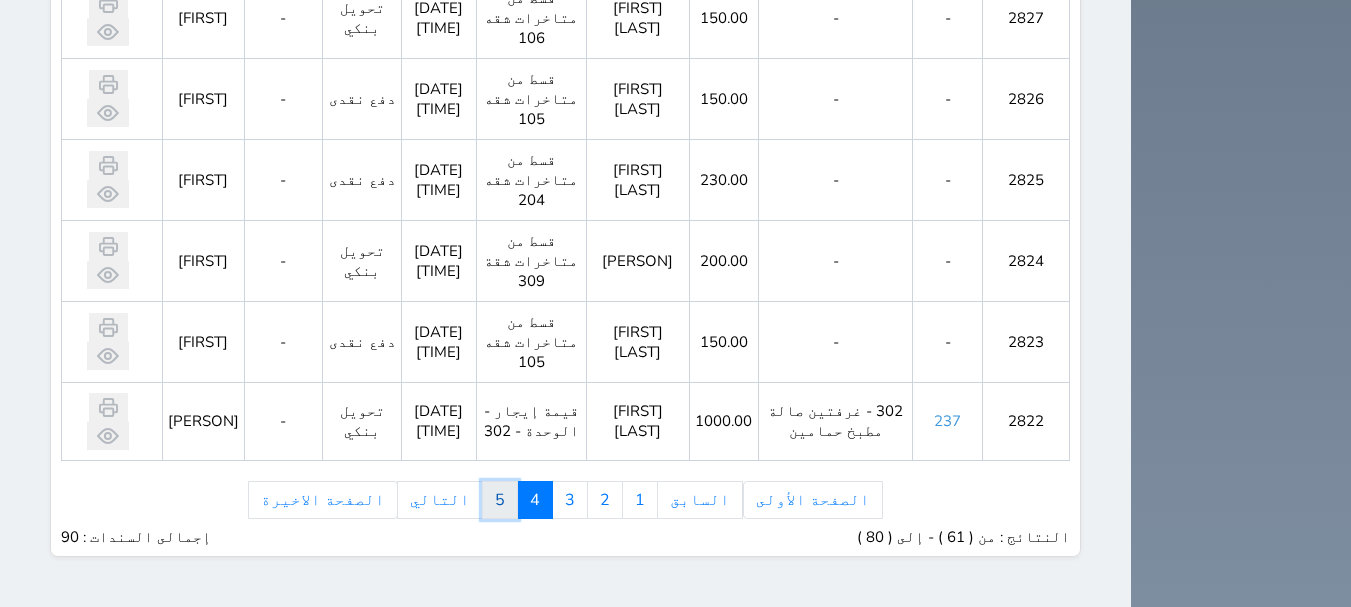 click on "5" at bounding box center (500, 500) 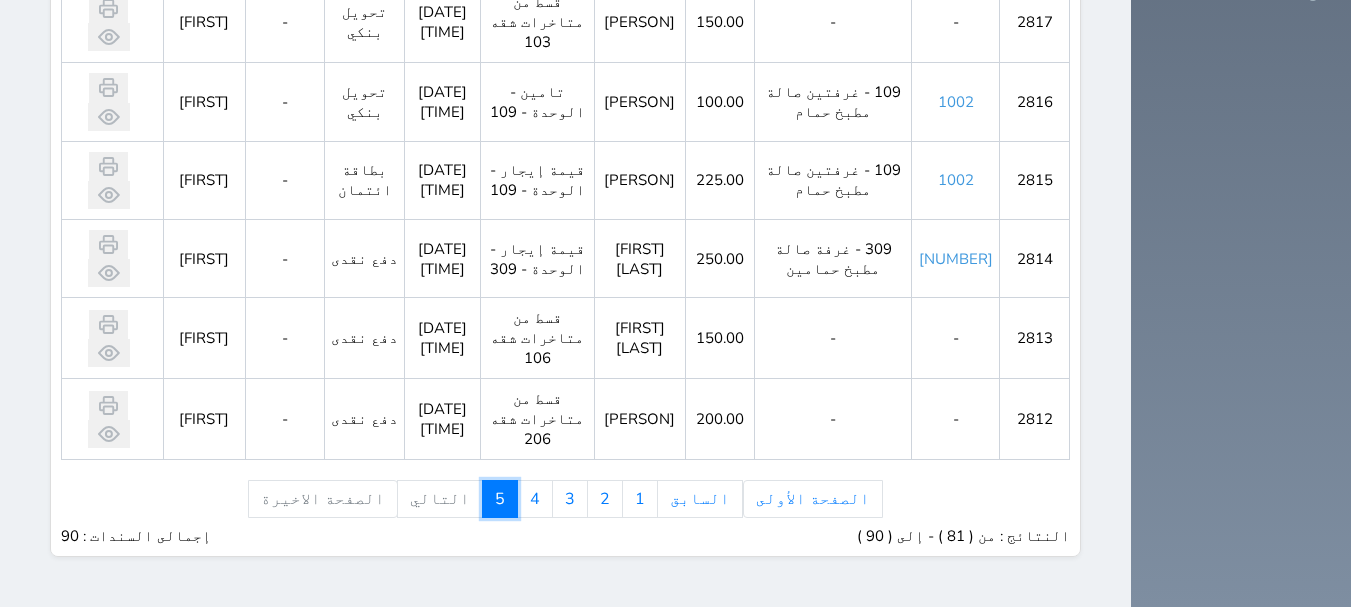 scroll, scrollTop: 1058, scrollLeft: 0, axis: vertical 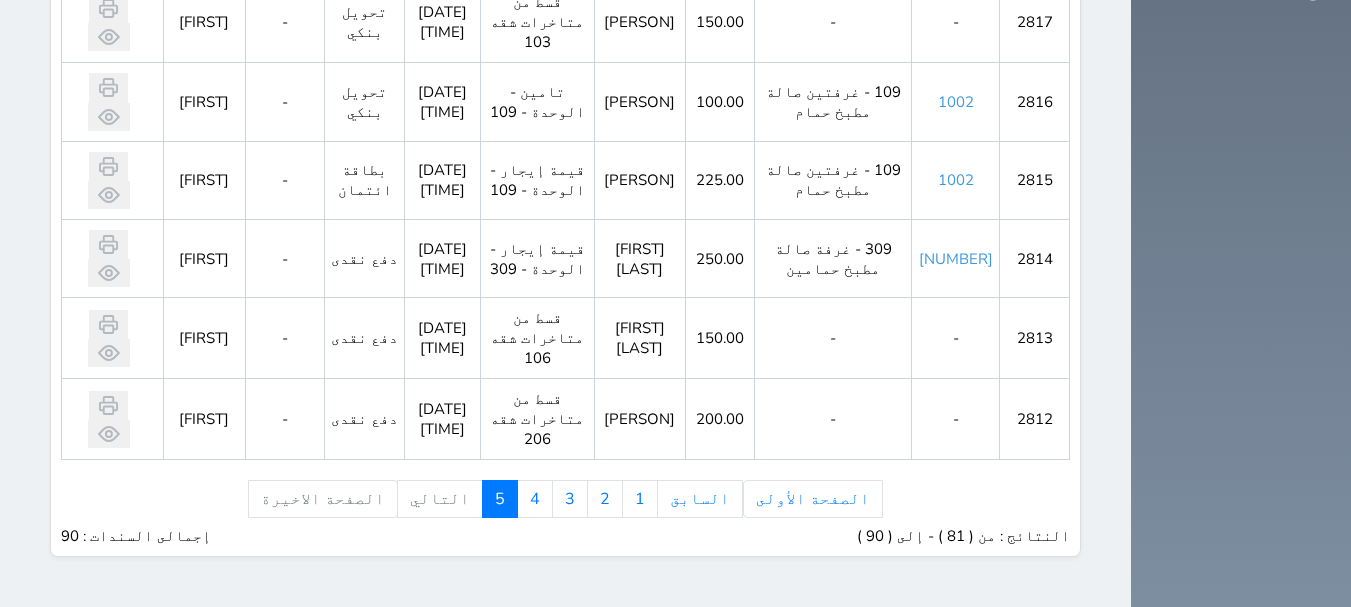 click on "[PERSON]" at bounding box center (639, 419) 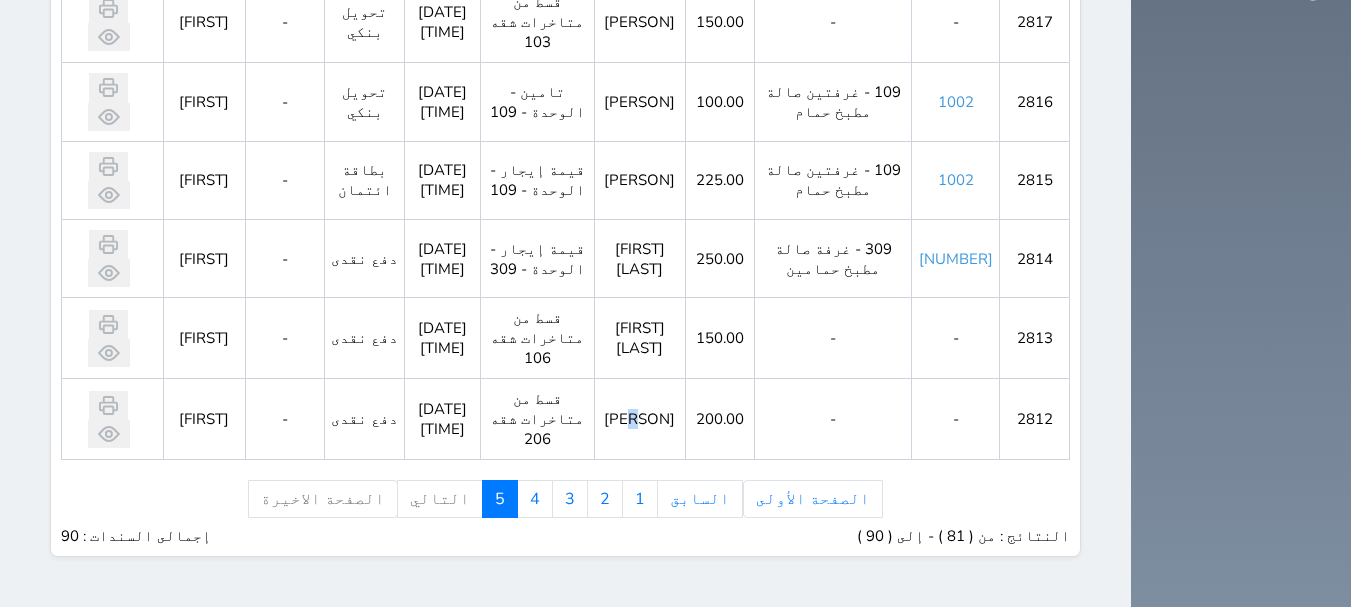 click on "[PERSON]" at bounding box center (639, 419) 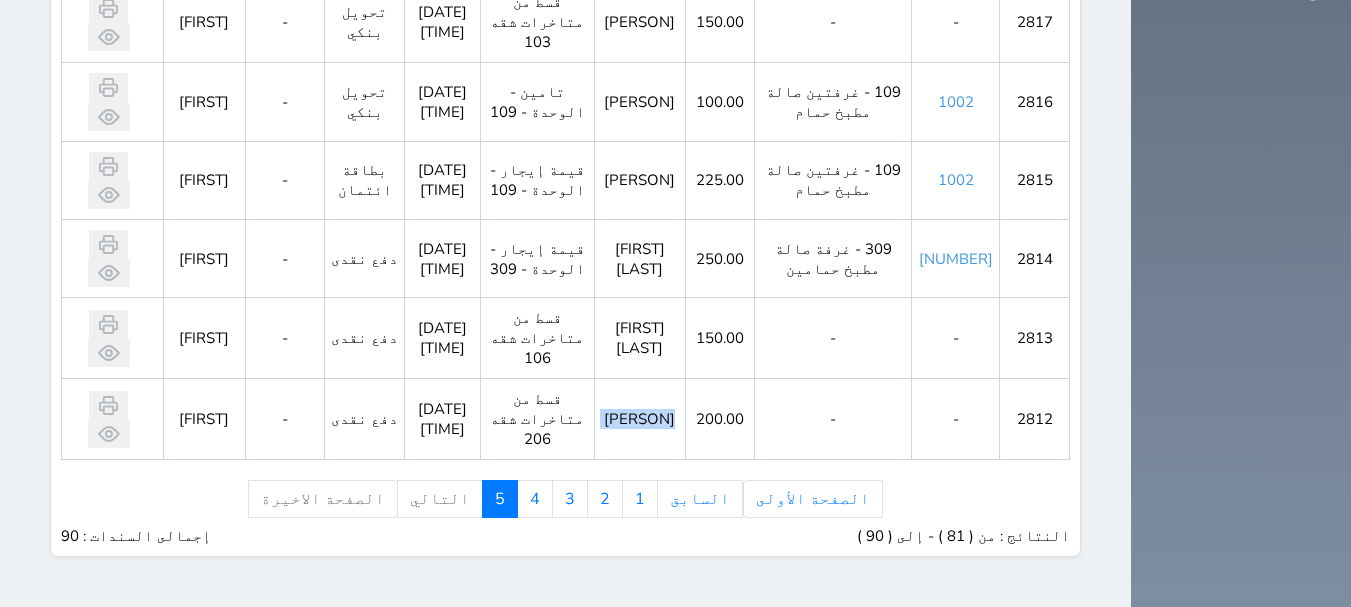 click on "[PERSON]" at bounding box center (639, 419) 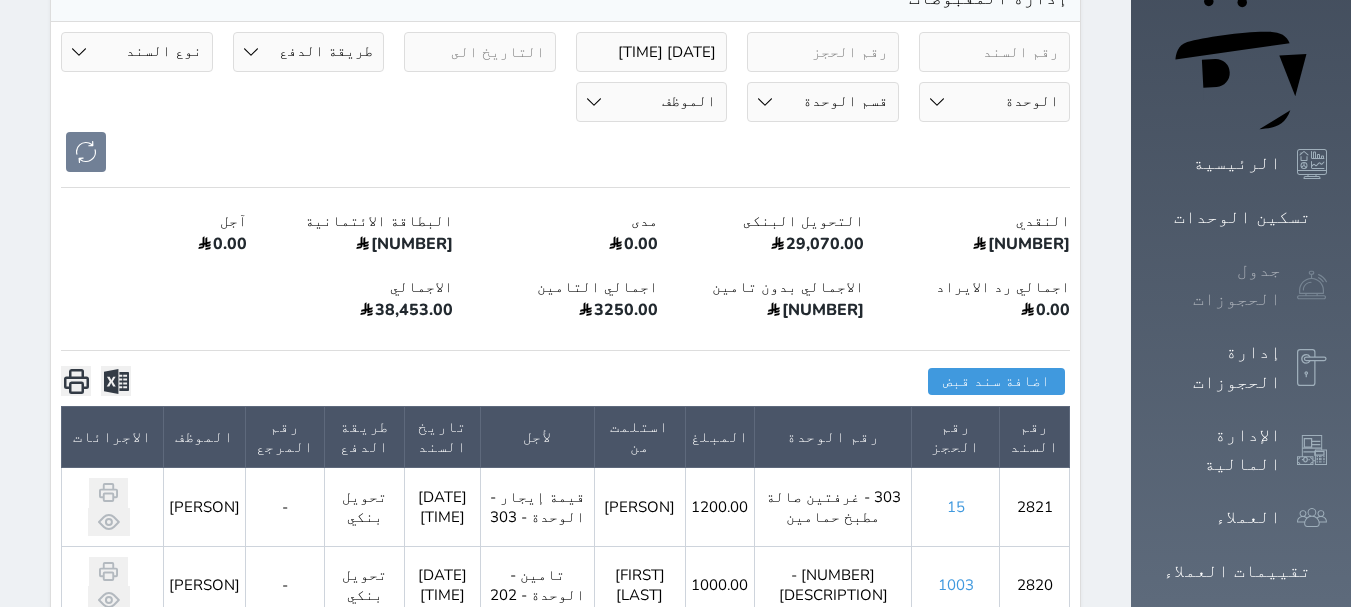 scroll, scrollTop: 0, scrollLeft: 0, axis: both 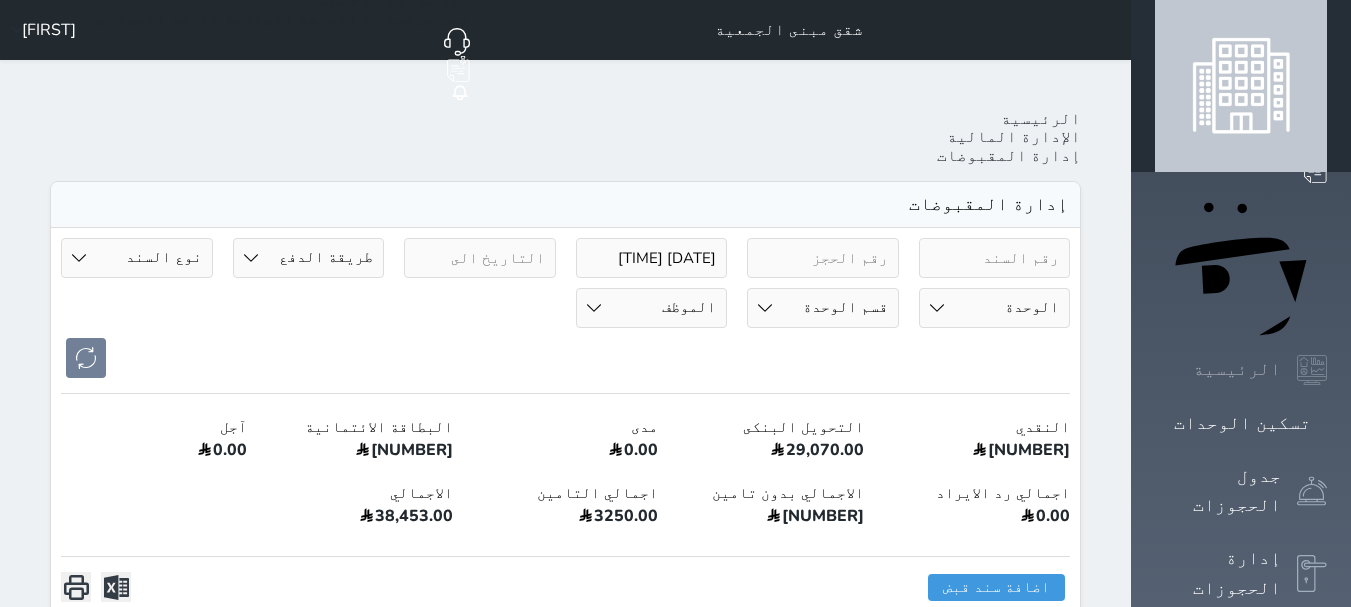 click 